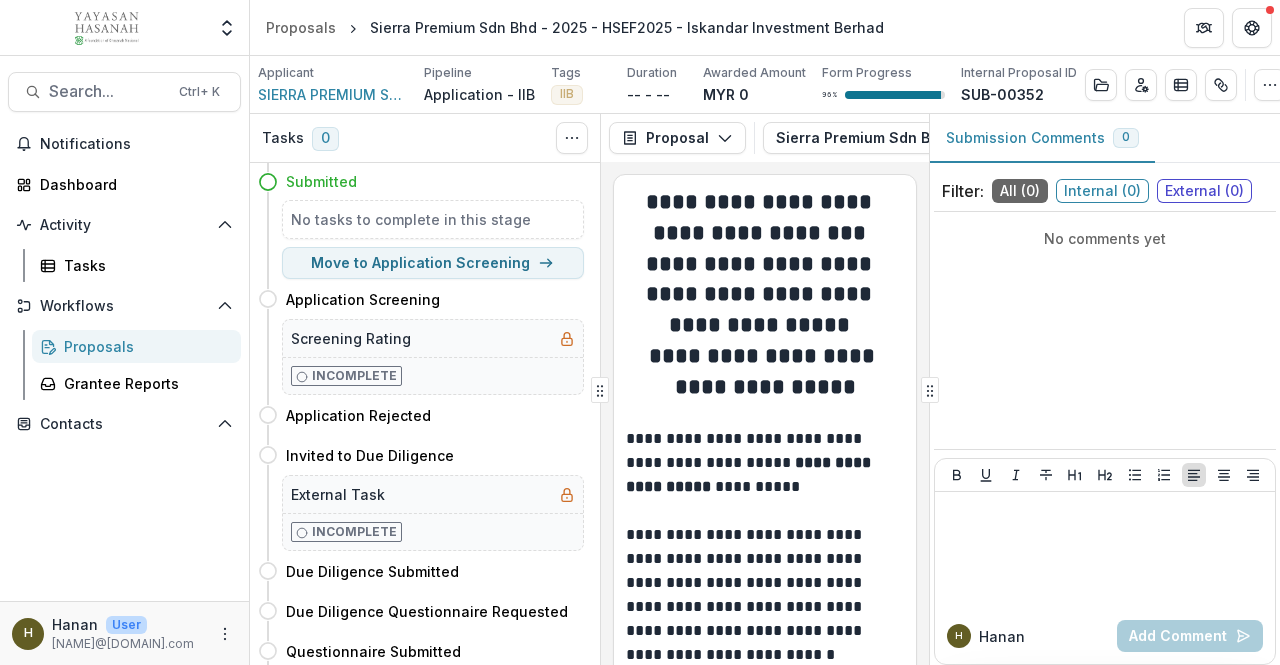 scroll, scrollTop: 0, scrollLeft: 0, axis: both 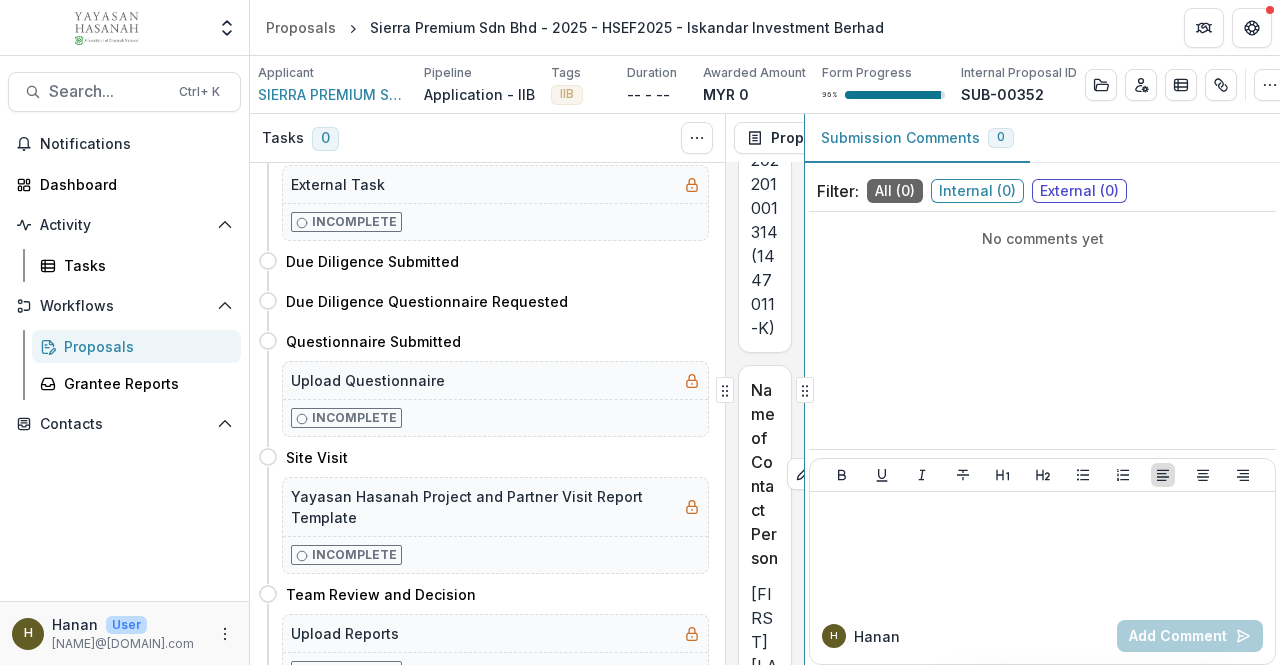 drag, startPoint x: 810, startPoint y: 383, endPoint x: 1222, endPoint y: 386, distance: 412.01093 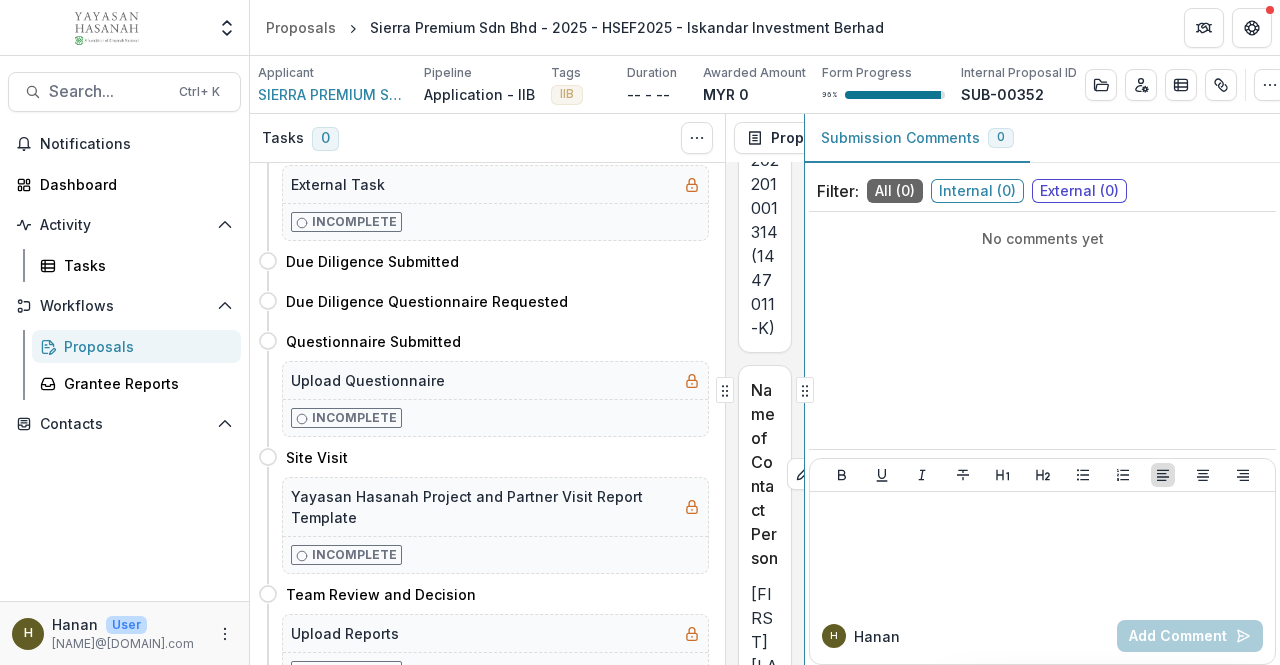 click on "Proposals" at bounding box center (144, 346) 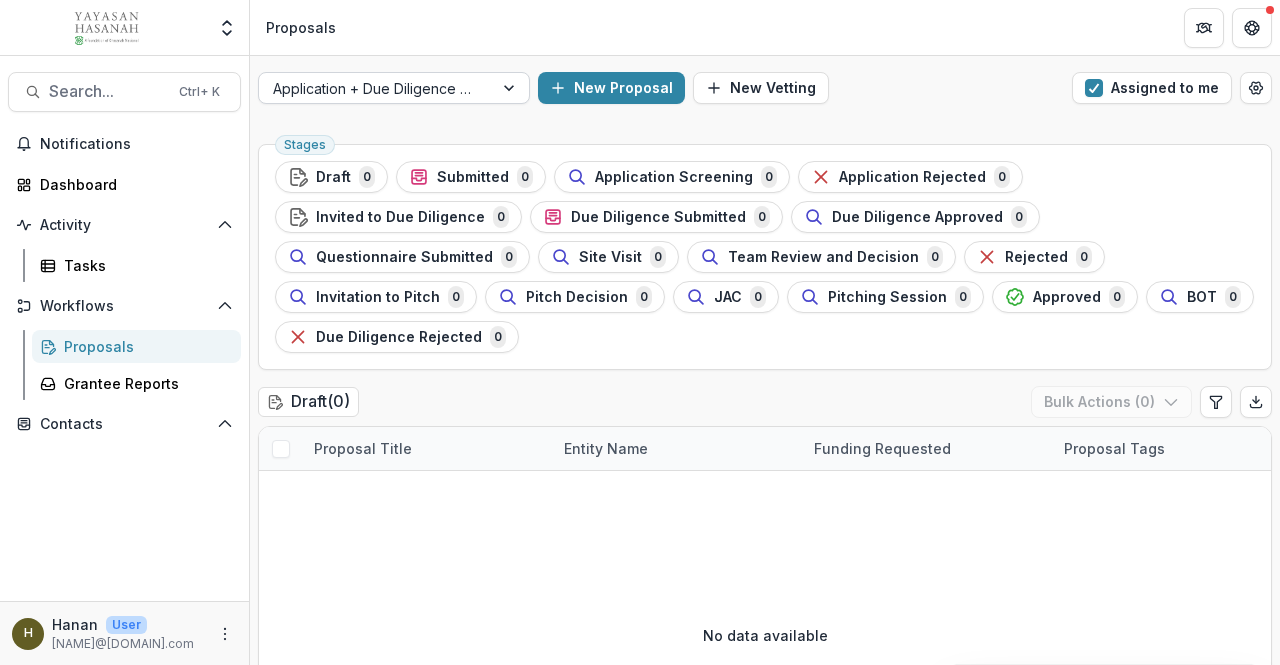 click at bounding box center [376, 88] 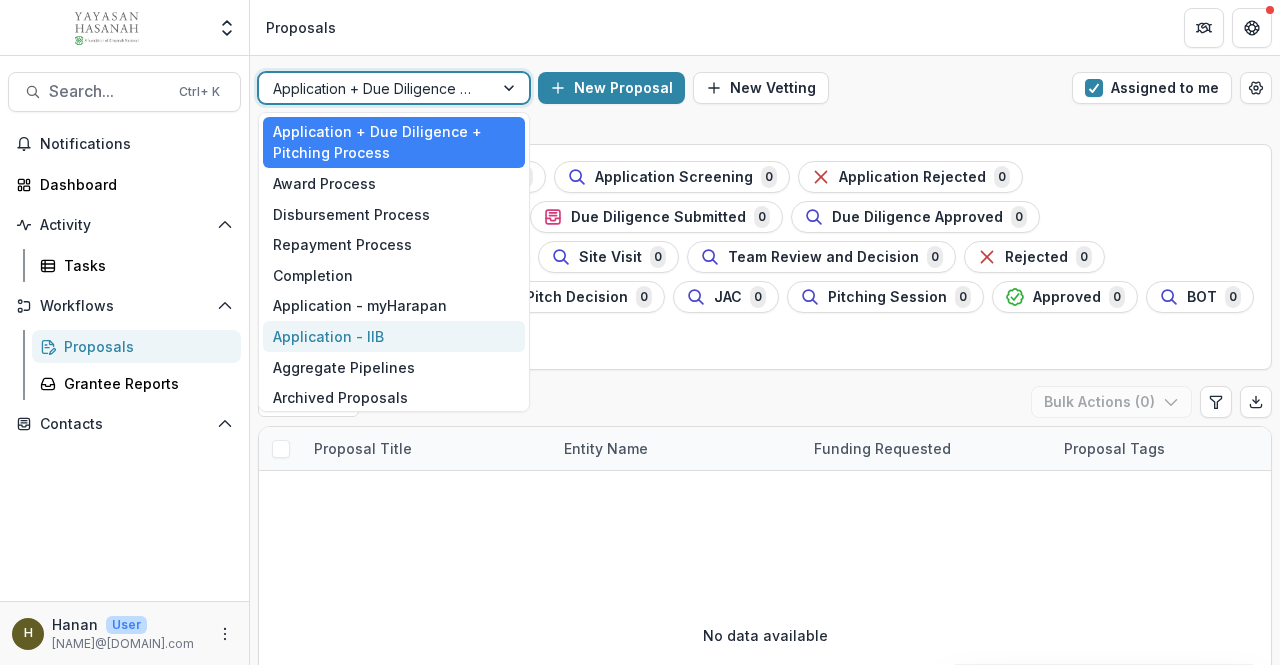 click on "Application - IIB" at bounding box center (394, 336) 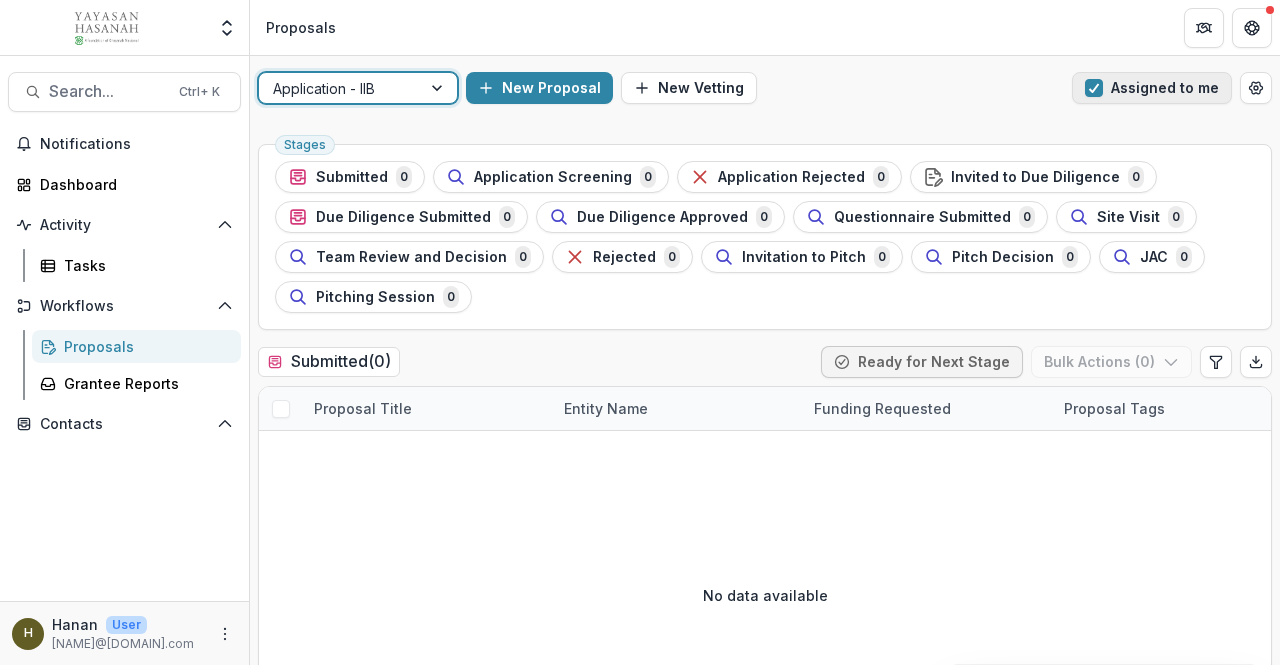 click on "Assigned to me" at bounding box center [1152, 88] 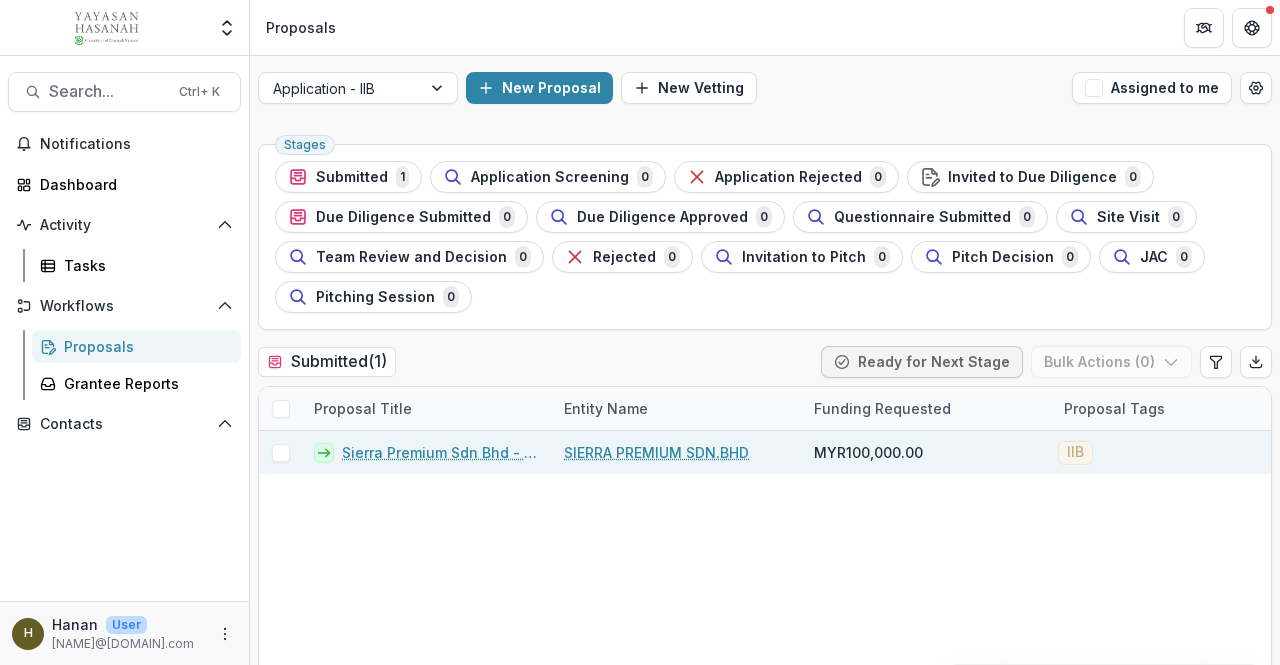 click on "Sierra Premium Sdn Bhd - 2025 - HSEF2025 - Iskandar Investment Berhad" at bounding box center (441, 452) 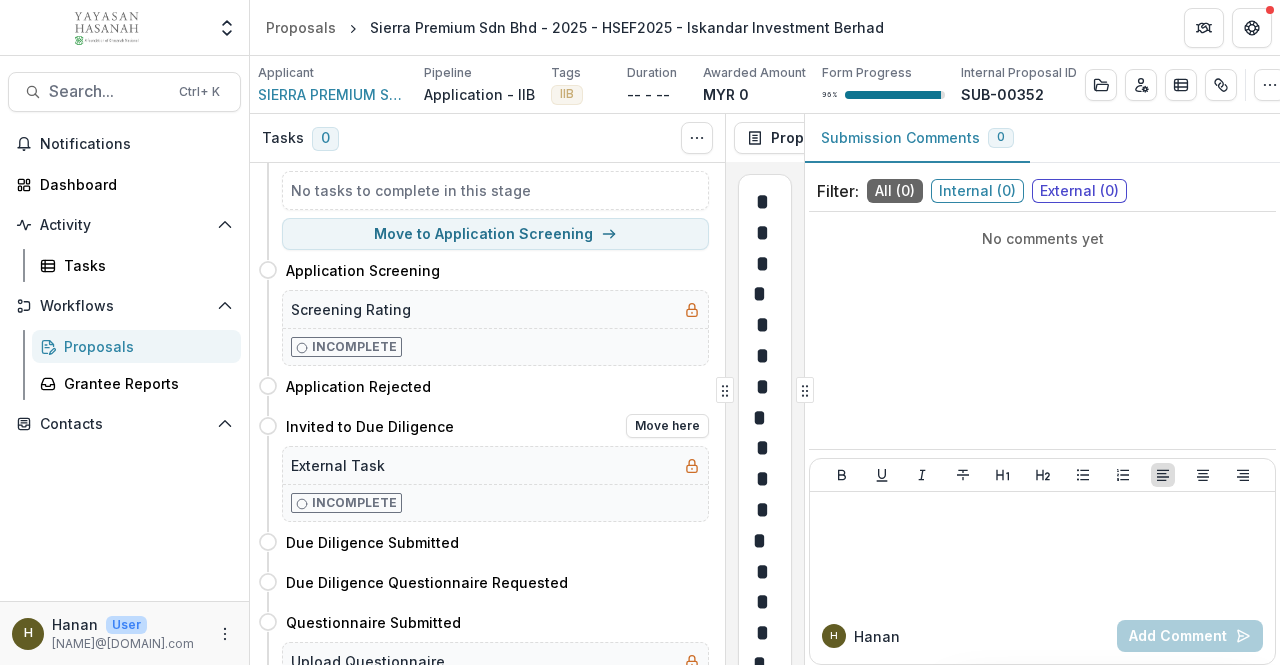 scroll, scrollTop: 30, scrollLeft: 0, axis: vertical 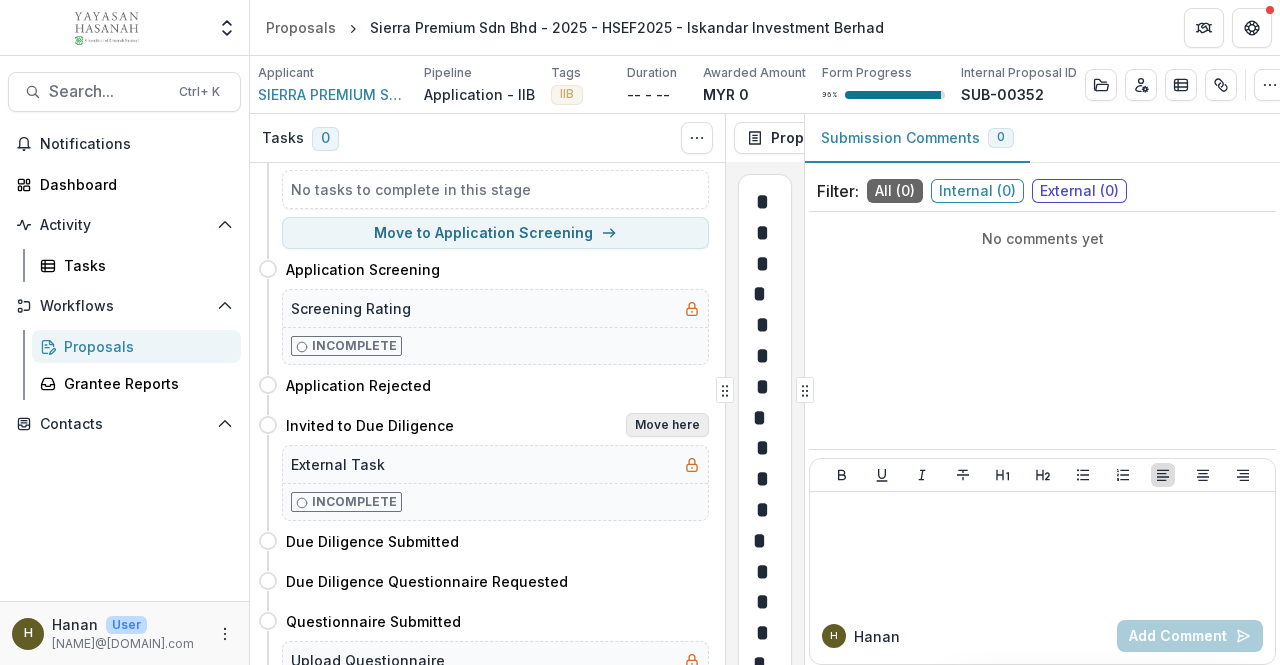 click on "Move here" at bounding box center (667, 425) 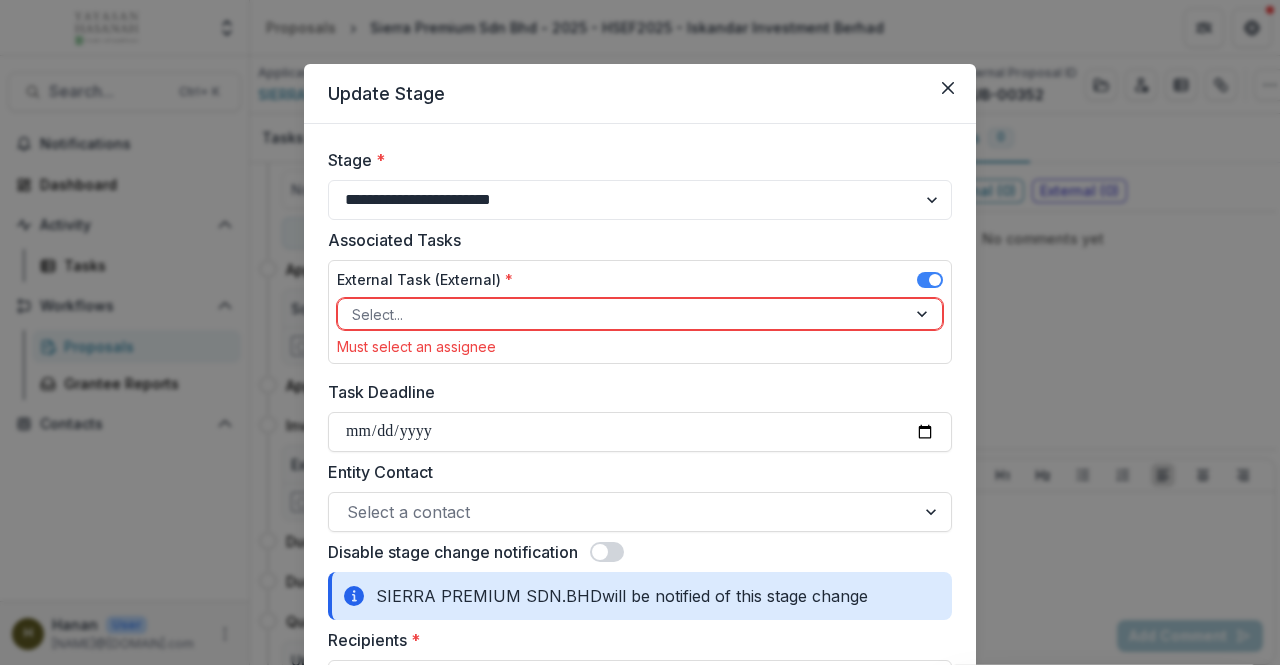 scroll, scrollTop: 300, scrollLeft: 0, axis: vertical 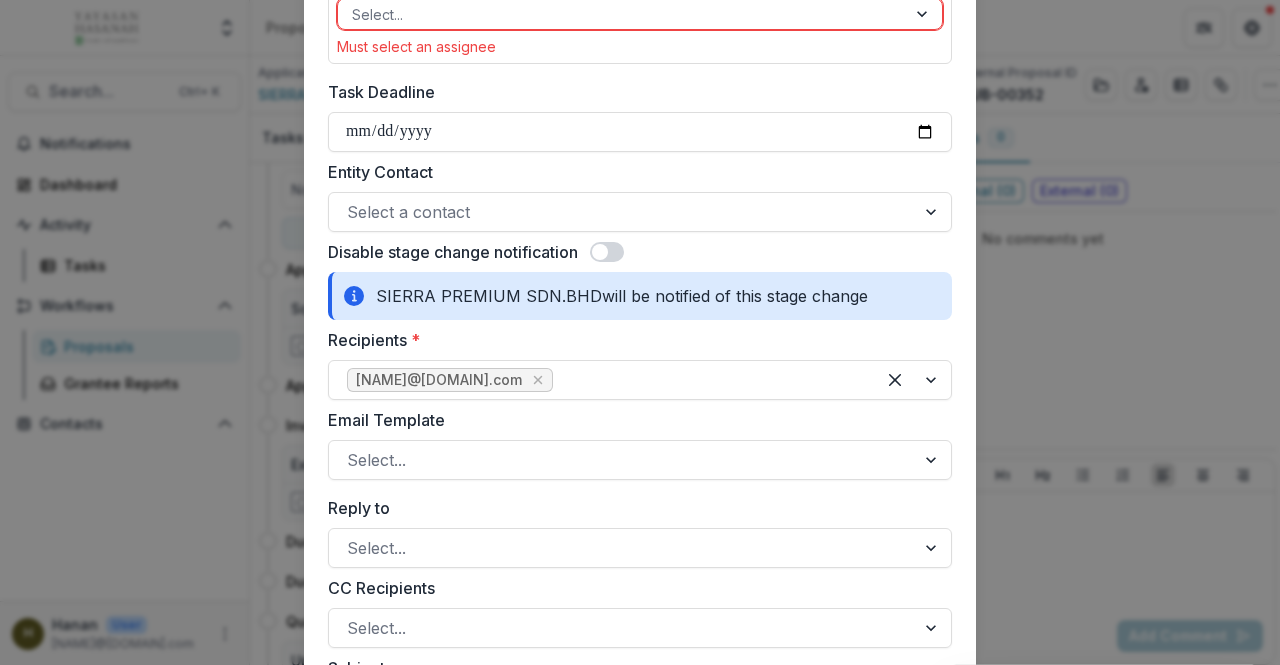click on "**********" at bounding box center [640, 332] 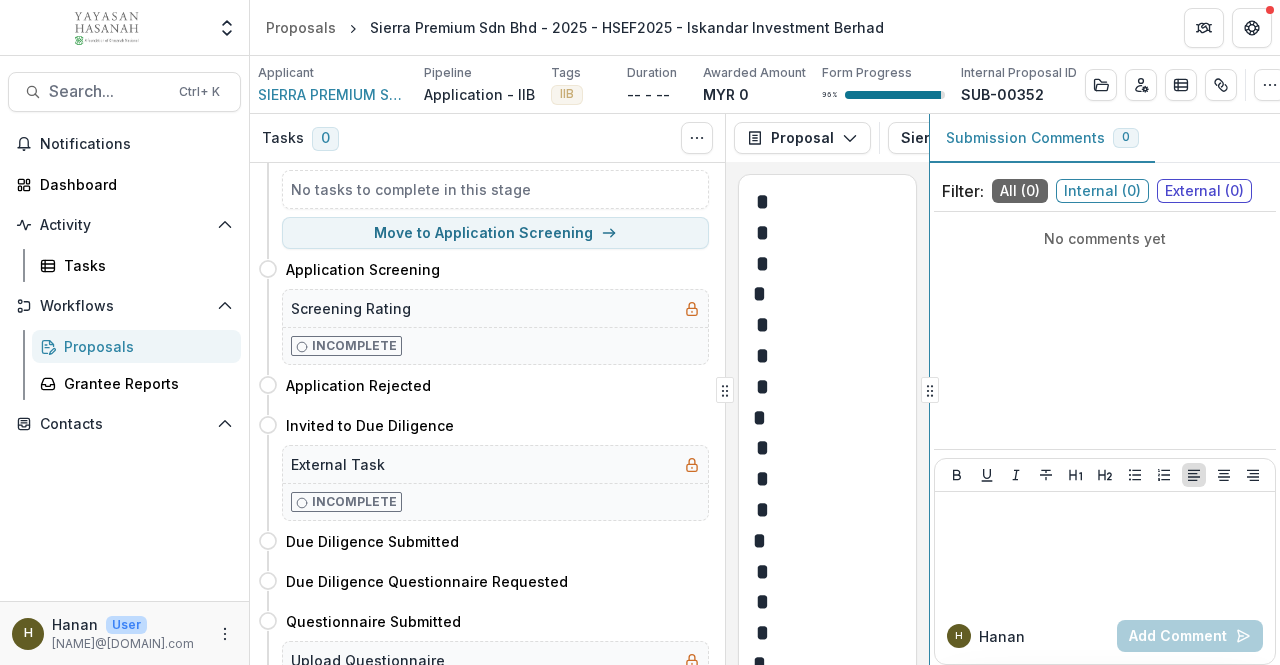 click on "Tasks 0 Show Cancelled Tasks Expand Previous 0 Stages Submitted No tasks to complete in this stage Move to Application Screening Application Screening Move here Screening Rating Incomplete Application Rejected Move here Invited to Due Diligence Move here External Task Incomplete Due Diligence Submitted Move here Due Diligence Questionnaire Requested Move here Questionnaire Submitted Move here Upload Questionnaire Incomplete Site Visit Move here Yayasan Hasanah Project and Partner Visit Report Template Incomplete Team Review and Decision Move here Upload Reports Incomplete Rejected Move here Invitation to Pitch Move here Pitch Decision Move here TAP Evaluation Form Incomplete JAC Move here Upload Signed Memo Incomplete Pitching Session Move here Proposal Proposal Payments Reports Grant Agreements Board Summaries Bank Details Sierra Premium Sdn Bhd - 2025 - HSEF2025 - Iskandar Investment Berhad 1 Forms (1) Sierra Premium Sdn Bhd - 2025 - HSEF2025 - Iskandar Investment Berhad Configure forms Word Download No NIL" at bounding box center [765, 389] 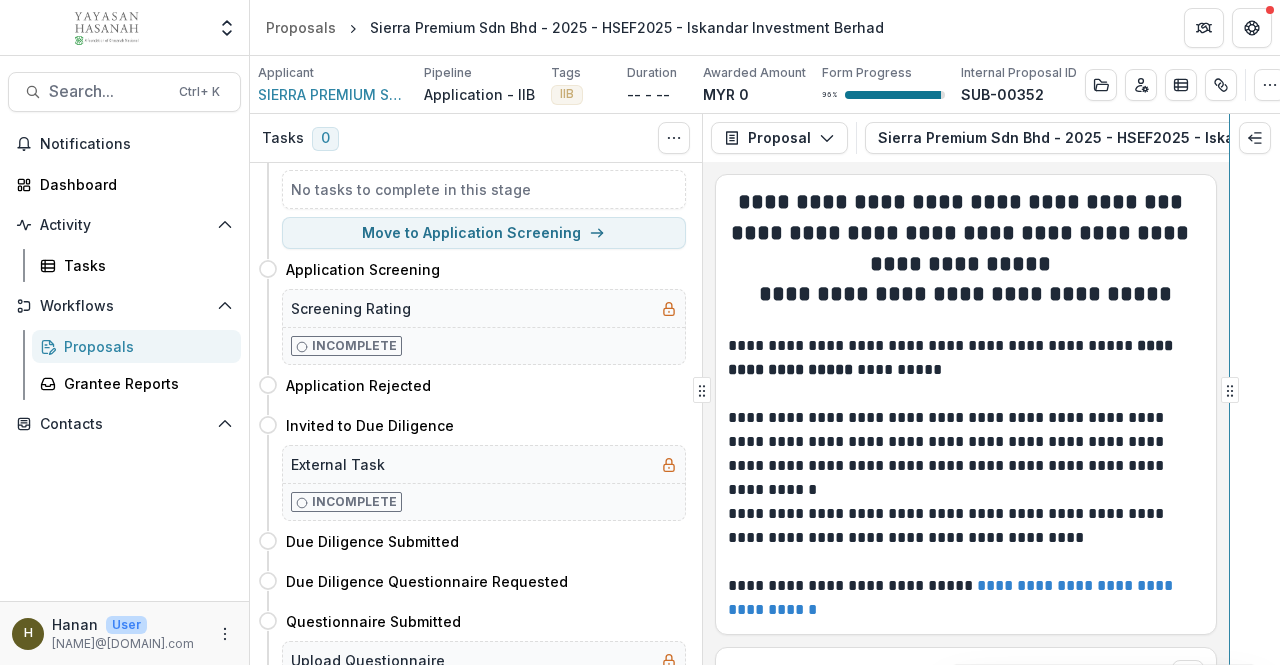click on "Tasks 0 Show Cancelled Tasks Expand Previous 0 Stages Submitted No tasks to complete in this stage Move to Application Screening Application Screening Move here Screening Rating Incomplete Application Rejected Move here Invited to Due Diligence Move here External Task Incomplete Due Diligence Submitted Move here Due Diligence Questionnaire Requested Move here Questionnaire Submitted Move here Upload Questionnaire Incomplete Site Visit Move here Yayasan Hasanah Project and Partner Visit Report Template Incomplete Team Review and Decision Move here Upload Reports Incomplete Rejected Move here Invitation to Pitch Move here Pitch Decision Move here TAP Evaluation Form Incomplete JAC Move here Upload Signed Memo Incomplete Pitching Session Move here Proposal Proposal Payments Reports Grant Agreements Board Summaries Bank Details Sierra Premium Sdn Bhd - 2025 - HSEF2025 - Iskandar Investment Berhad 1 Forms (1) Sierra Premium Sdn Bhd - 2025 - HSEF2025 - Iskandar Investment Berhad Configure forms Word Download No NIL" at bounding box center [765, 389] 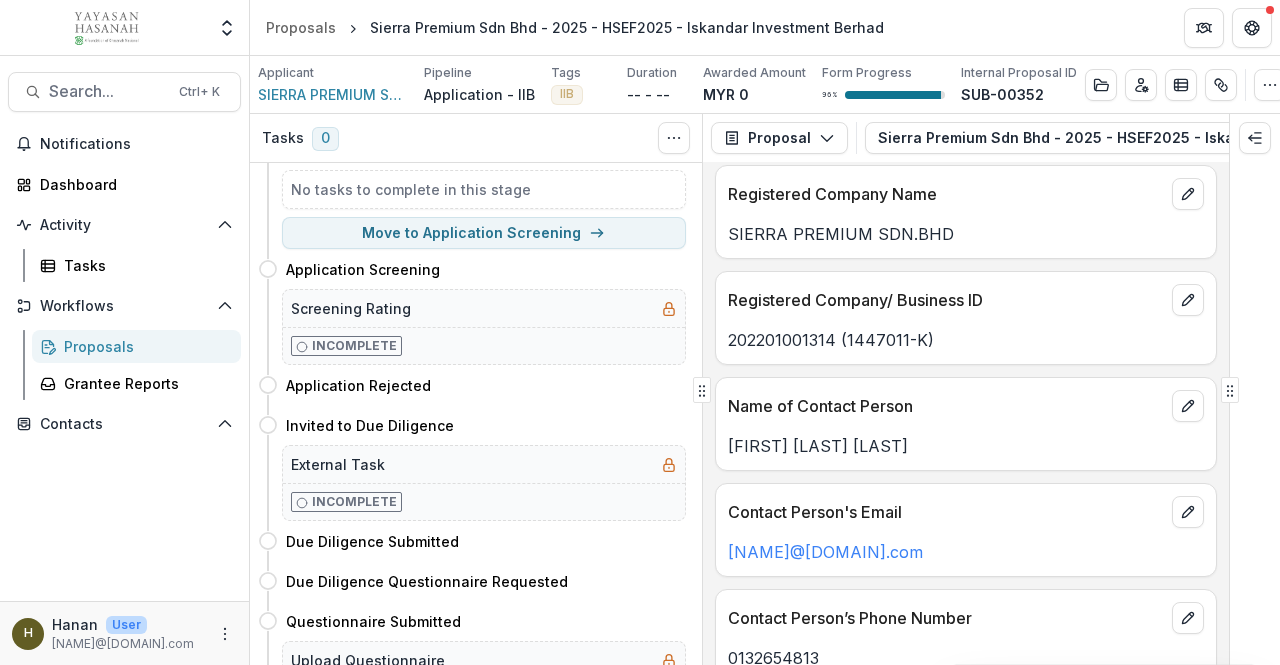 scroll, scrollTop: 0, scrollLeft: 0, axis: both 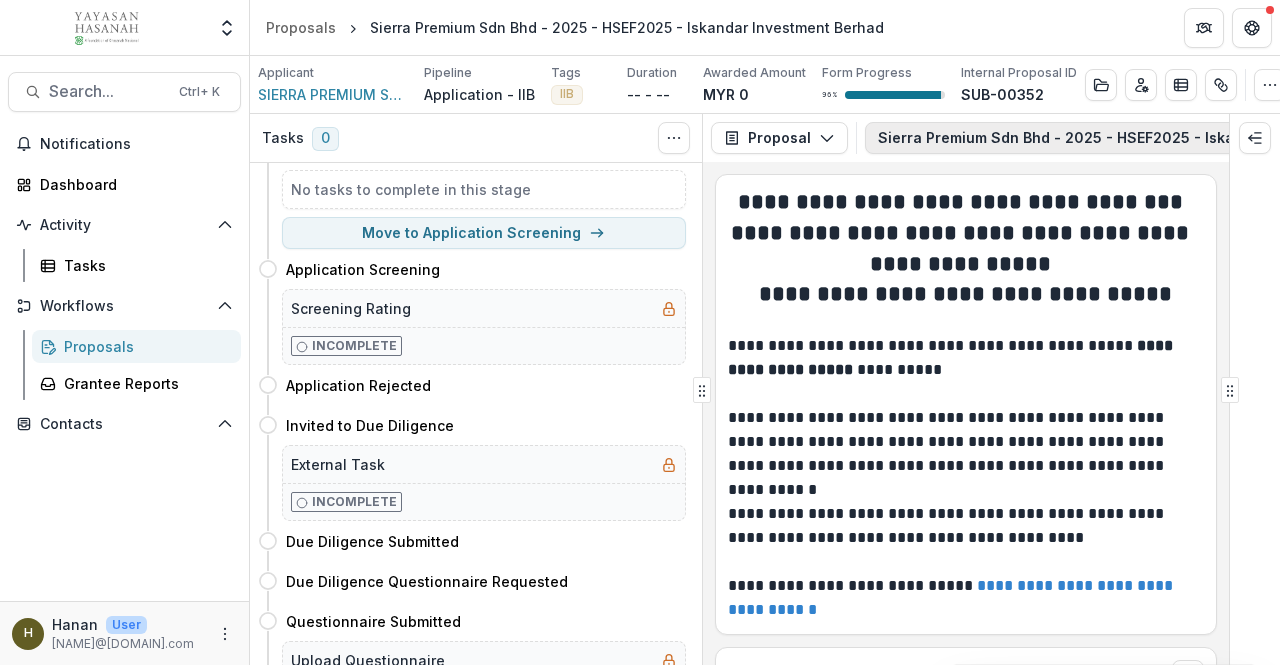 click on "Sierra Premium Sdn Bhd - 2025 - HSEF2025 - Iskandar Investment Berhad 1" at bounding box center (1165, 138) 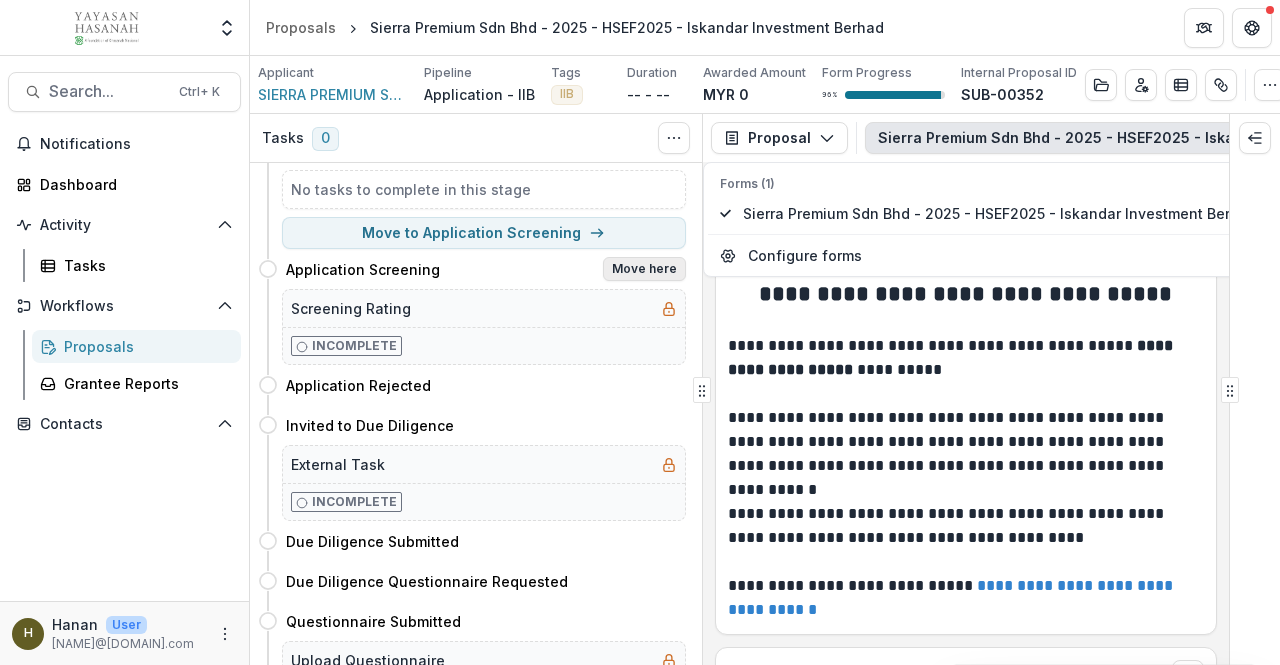 click on "Move here" at bounding box center (644, 269) 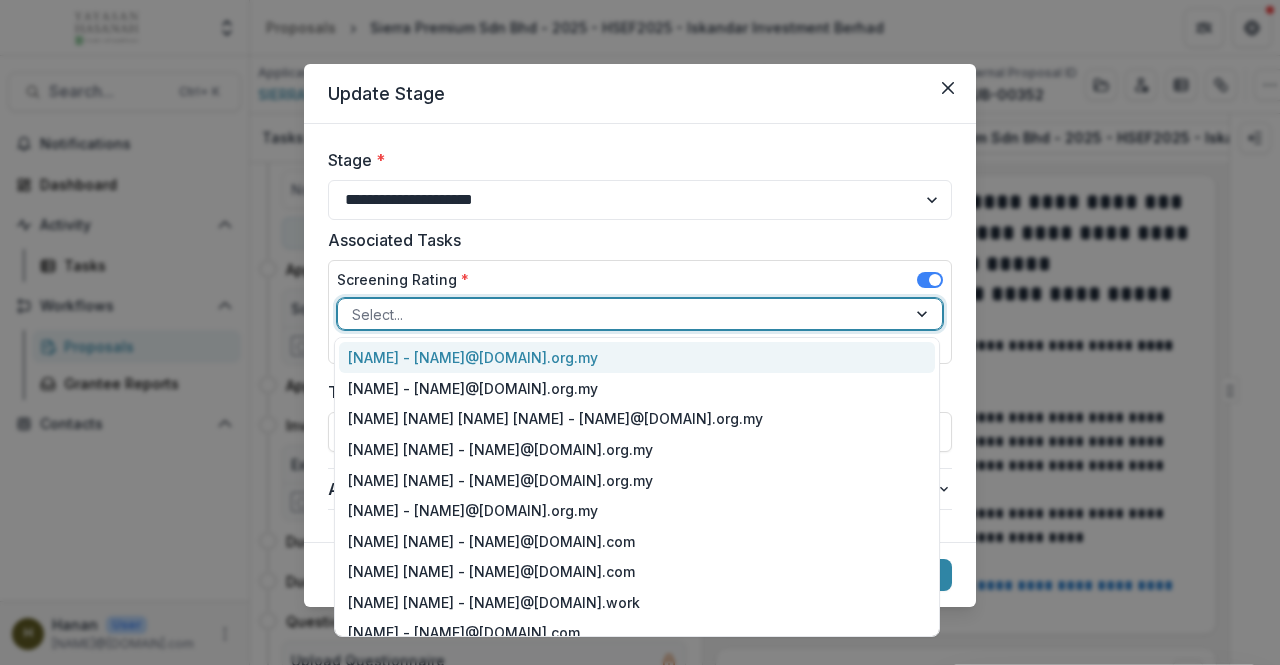 click at bounding box center [622, 314] 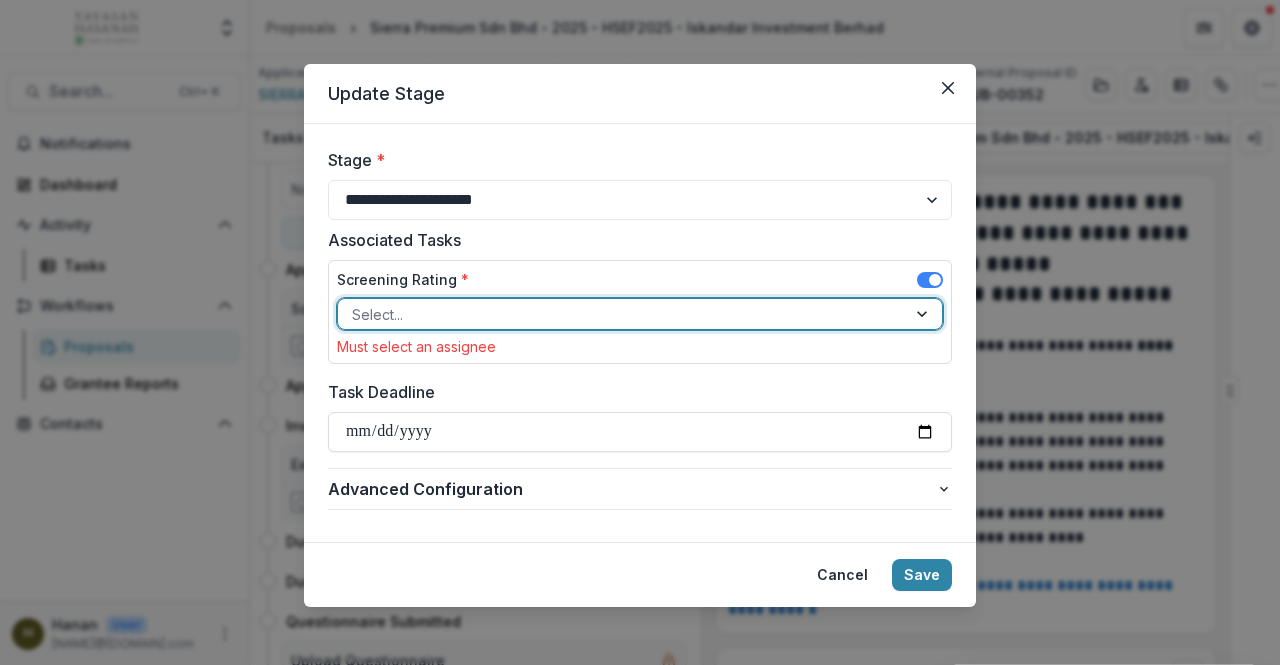 click at bounding box center [622, 314] 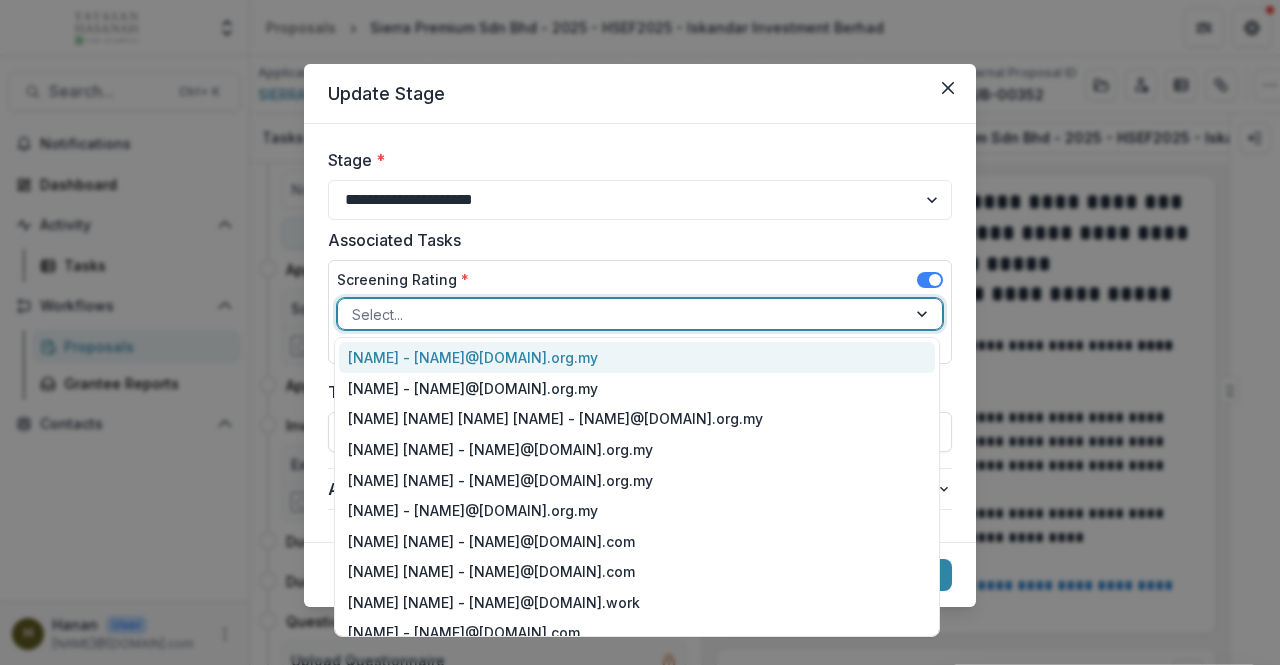 click at bounding box center [622, 314] 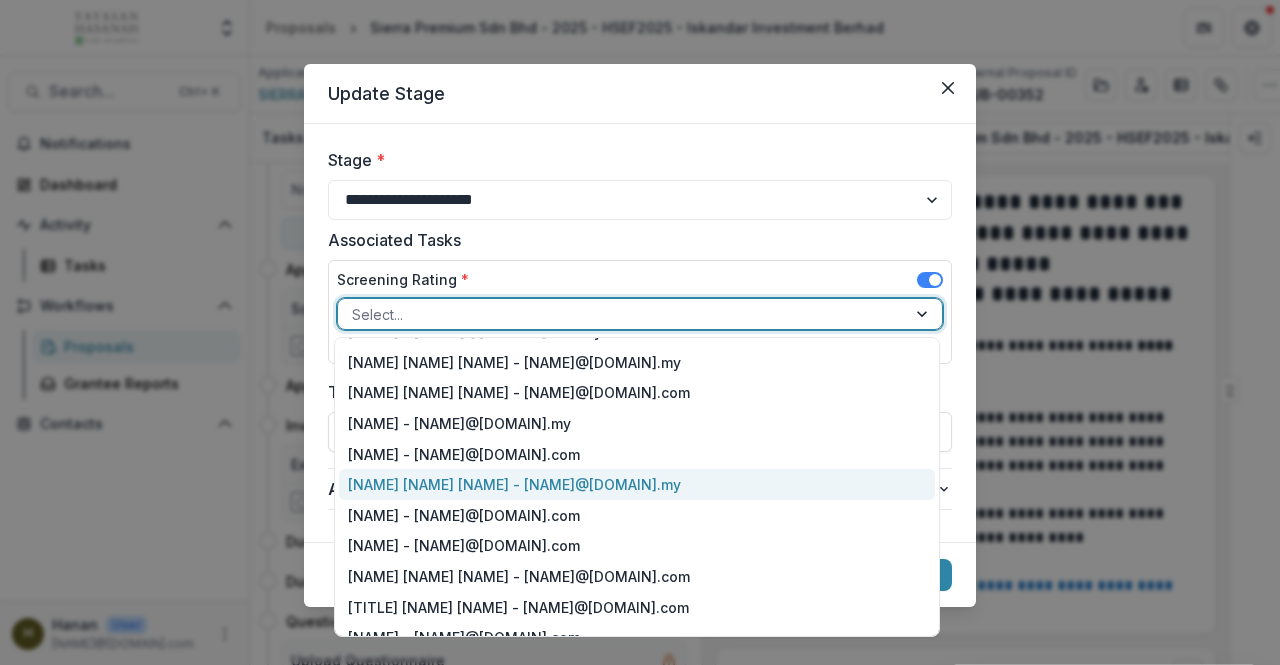 scroll, scrollTop: 357, scrollLeft: 0, axis: vertical 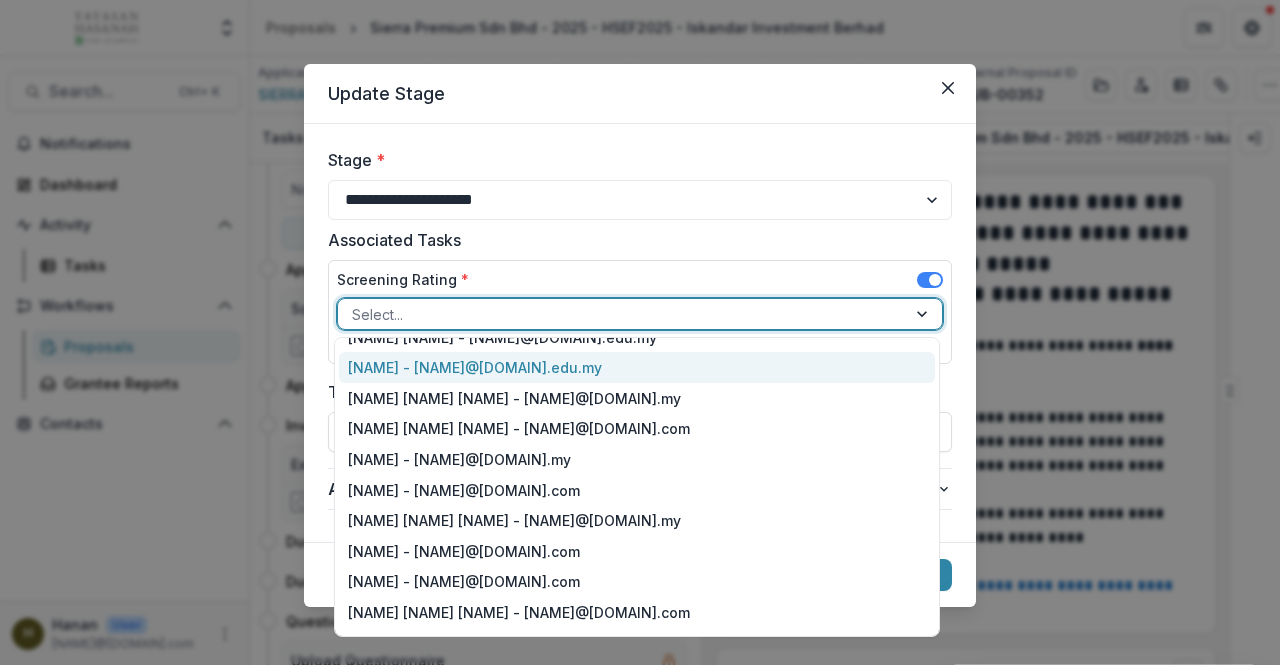 click at bounding box center (622, 314) 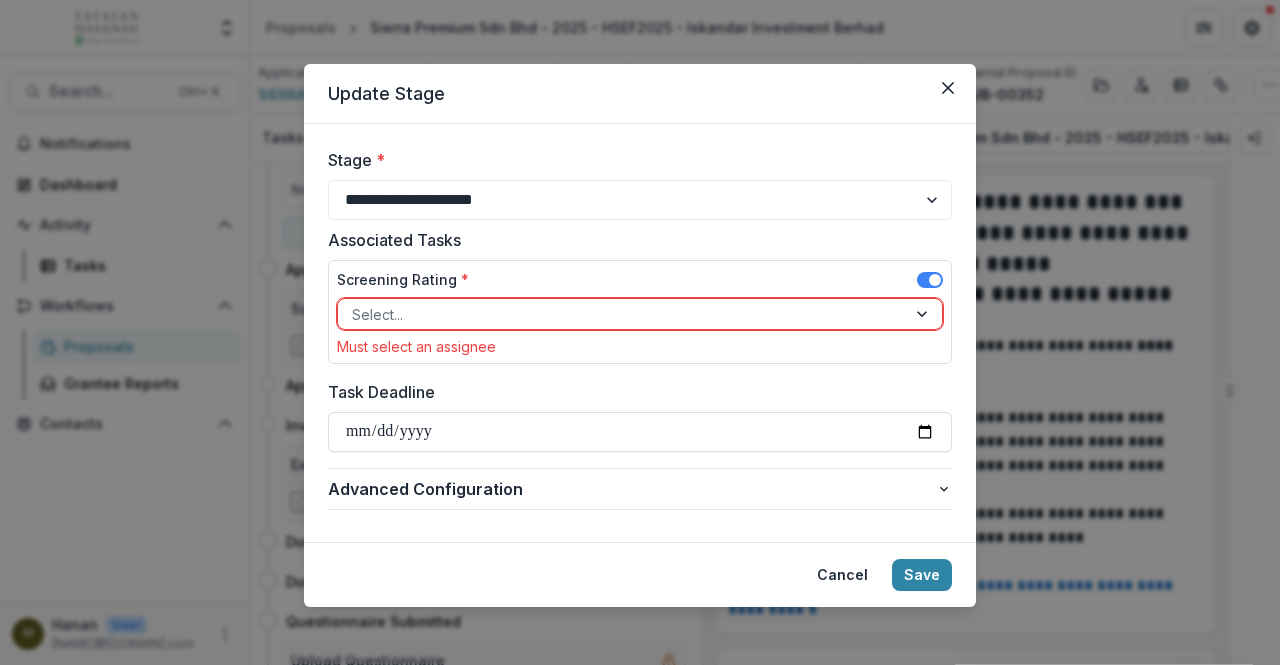 click on "**********" at bounding box center (640, 333) 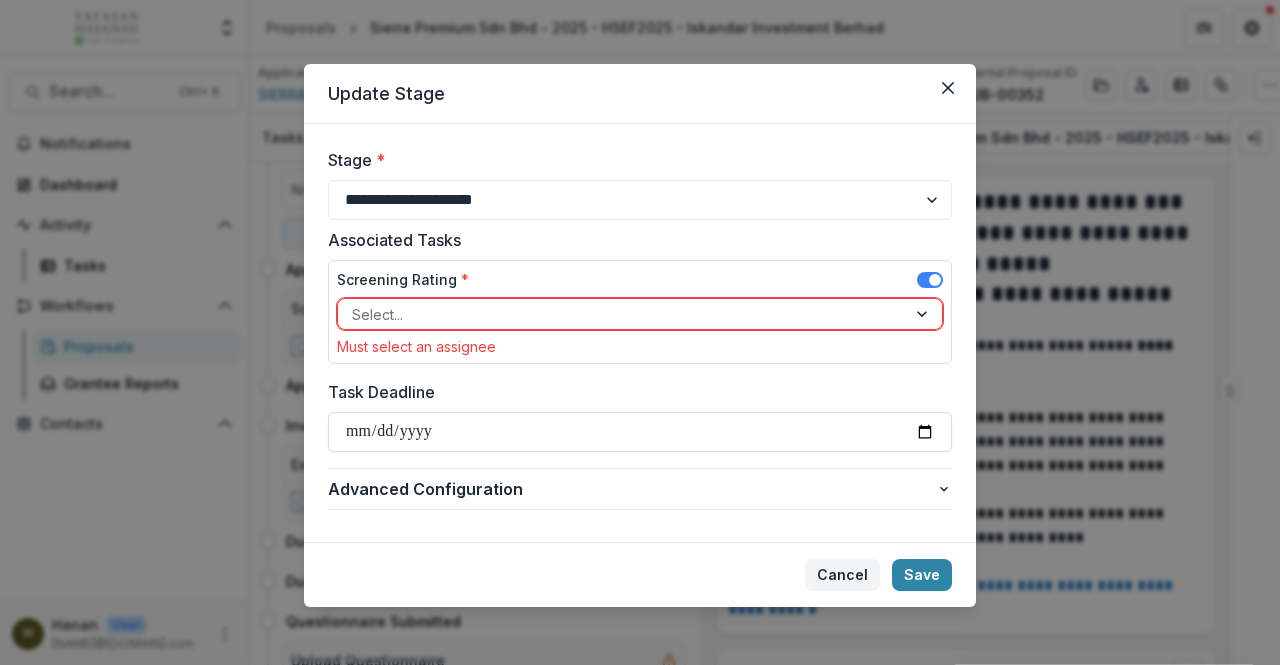 click on "Cancel" at bounding box center (842, 575) 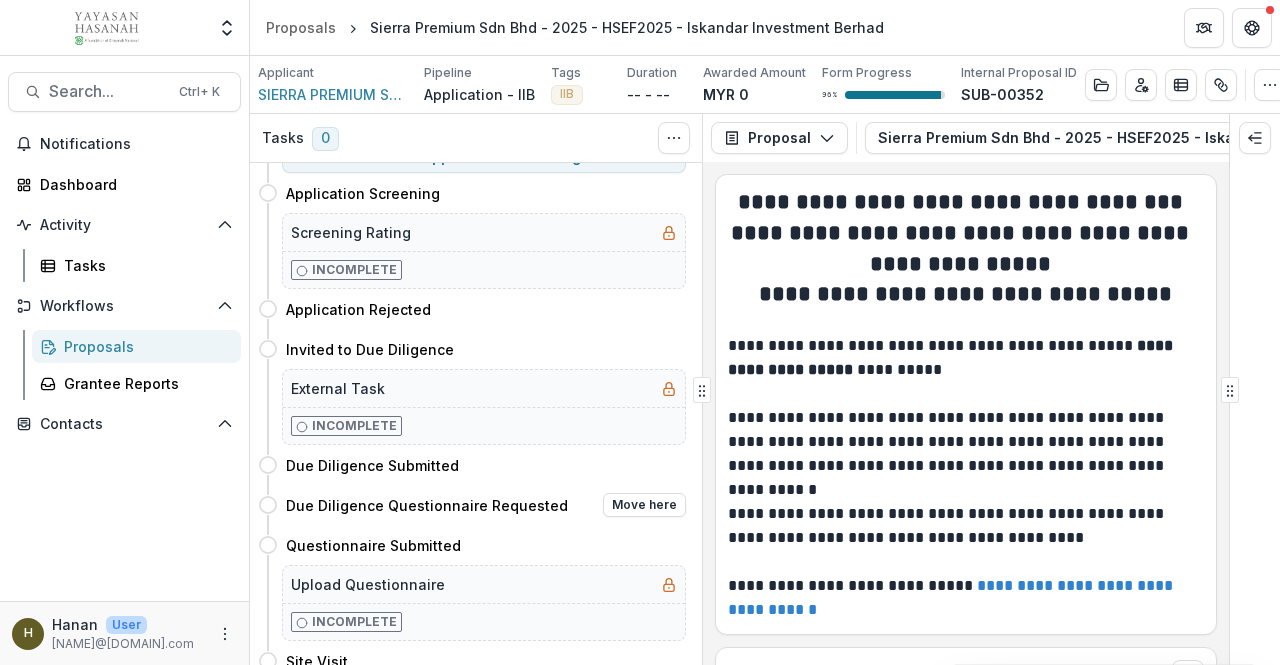 scroll, scrollTop: 107, scrollLeft: 0, axis: vertical 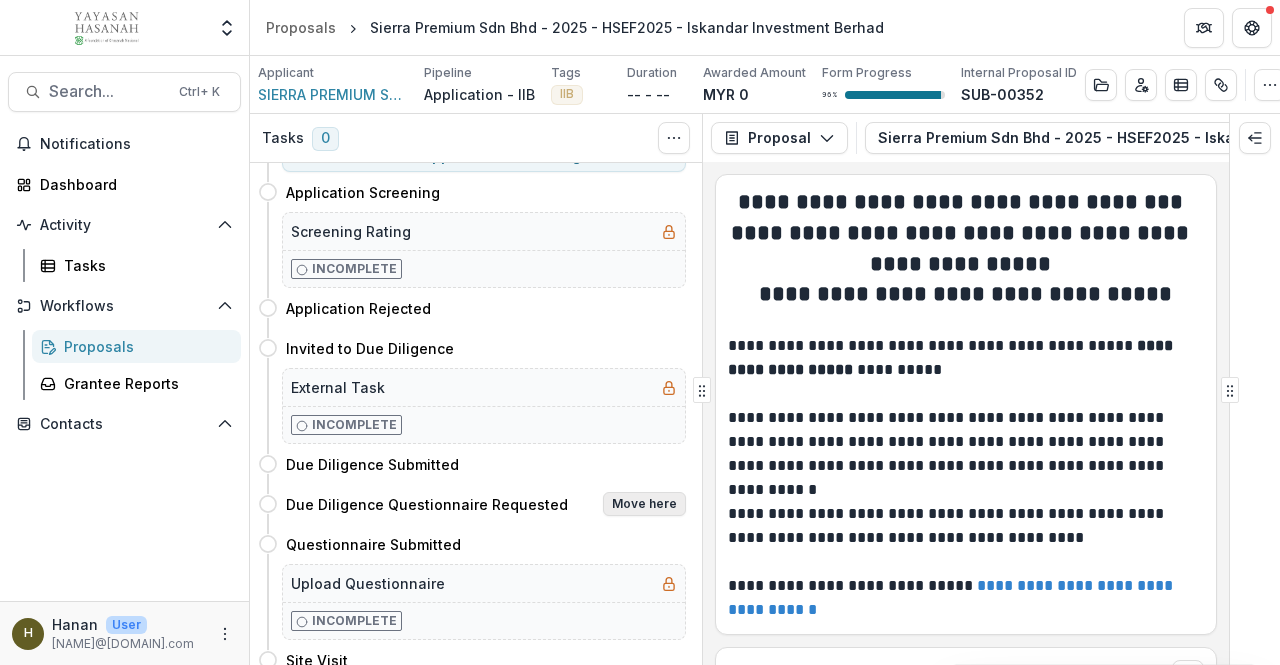 click on "Move here" at bounding box center (644, 504) 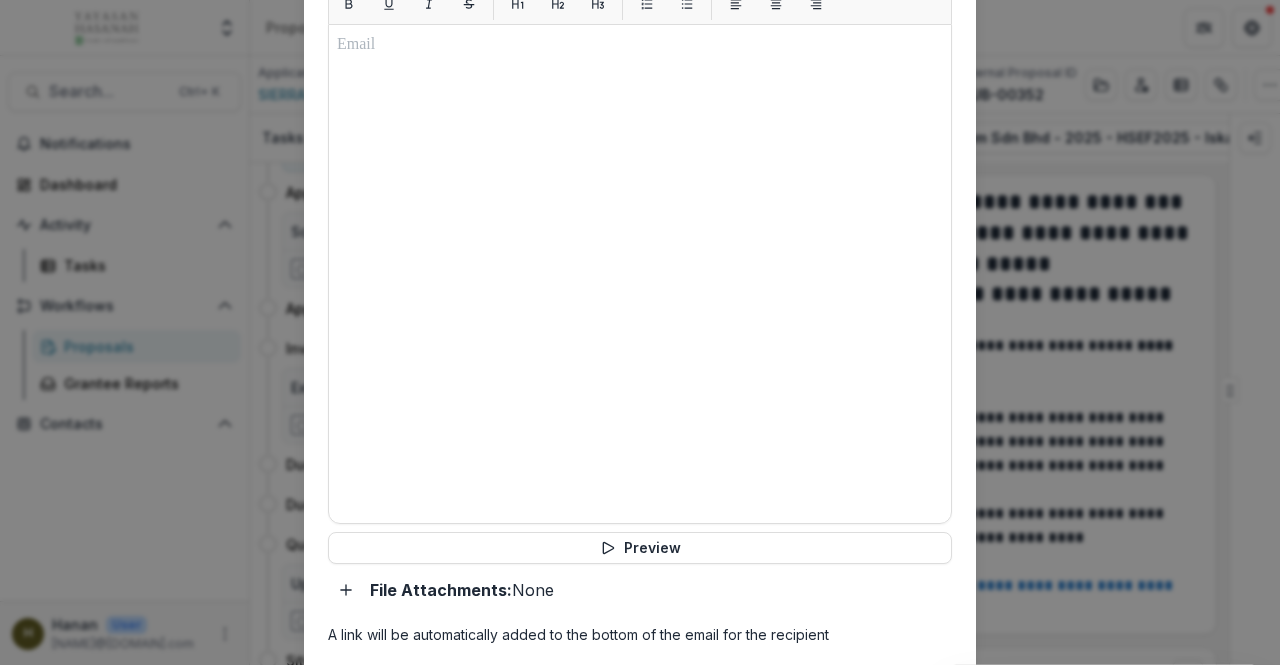 scroll, scrollTop: 985, scrollLeft: 0, axis: vertical 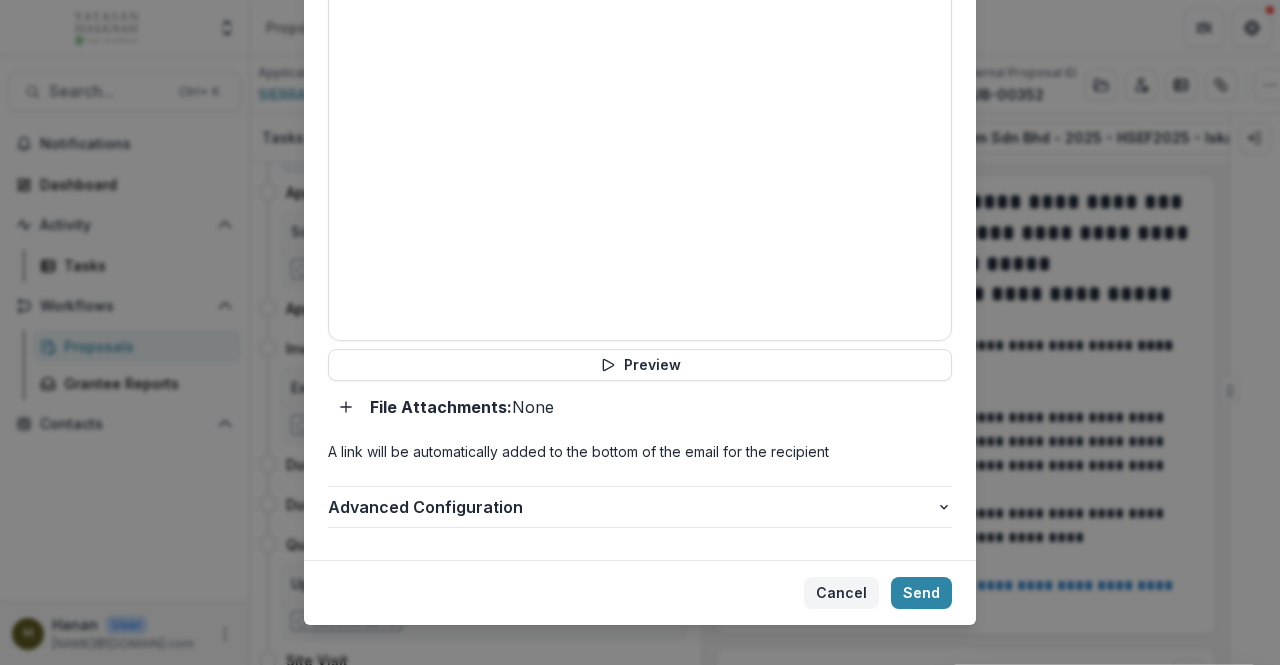 click on "Cancel" at bounding box center (841, 593) 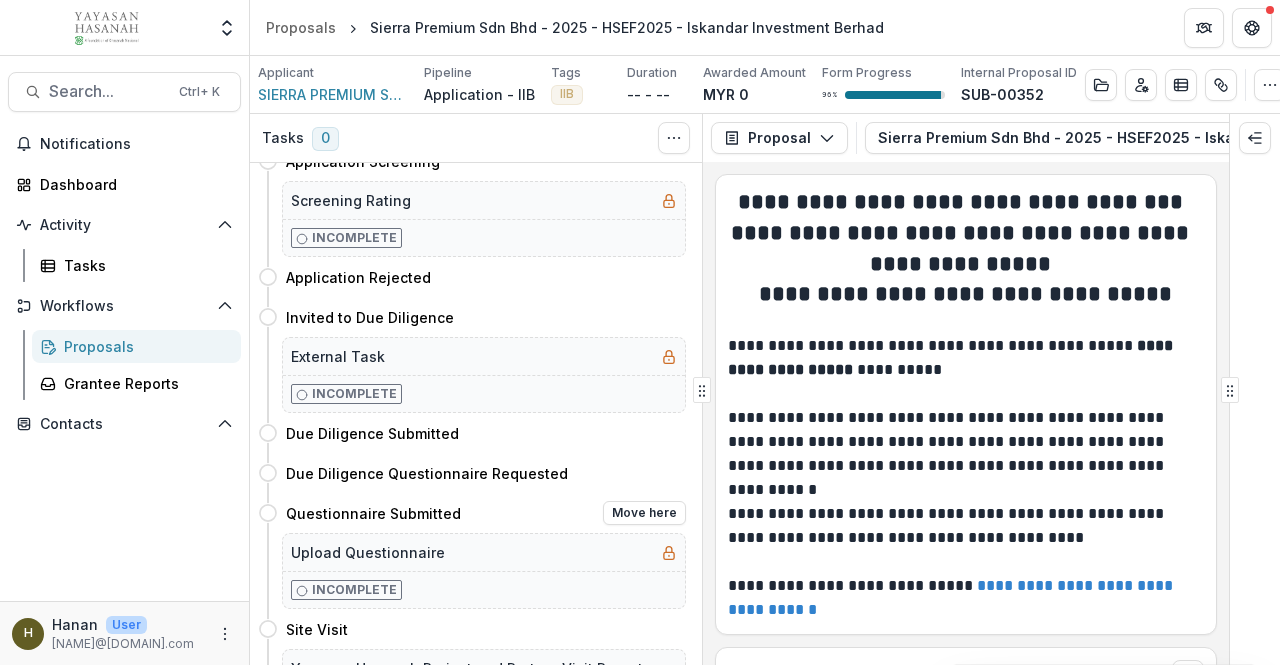 scroll, scrollTop: 226, scrollLeft: 0, axis: vertical 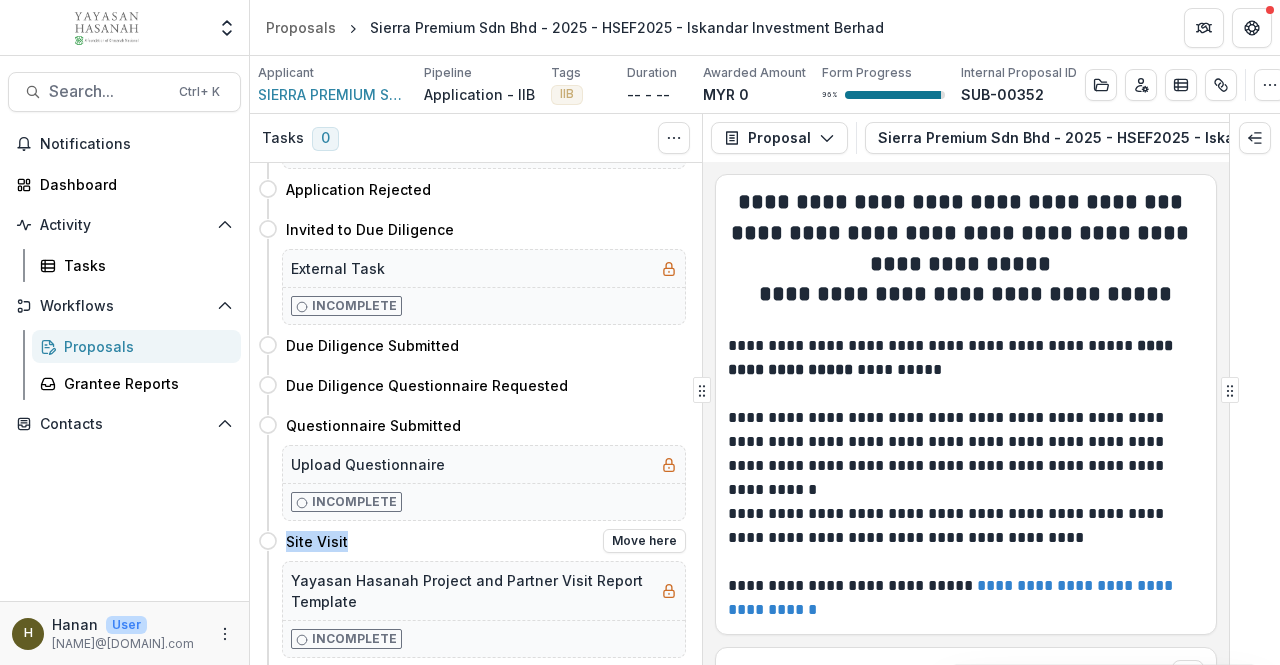 drag, startPoint x: 288, startPoint y: 531, endPoint x: 343, endPoint y: 532, distance: 55.00909 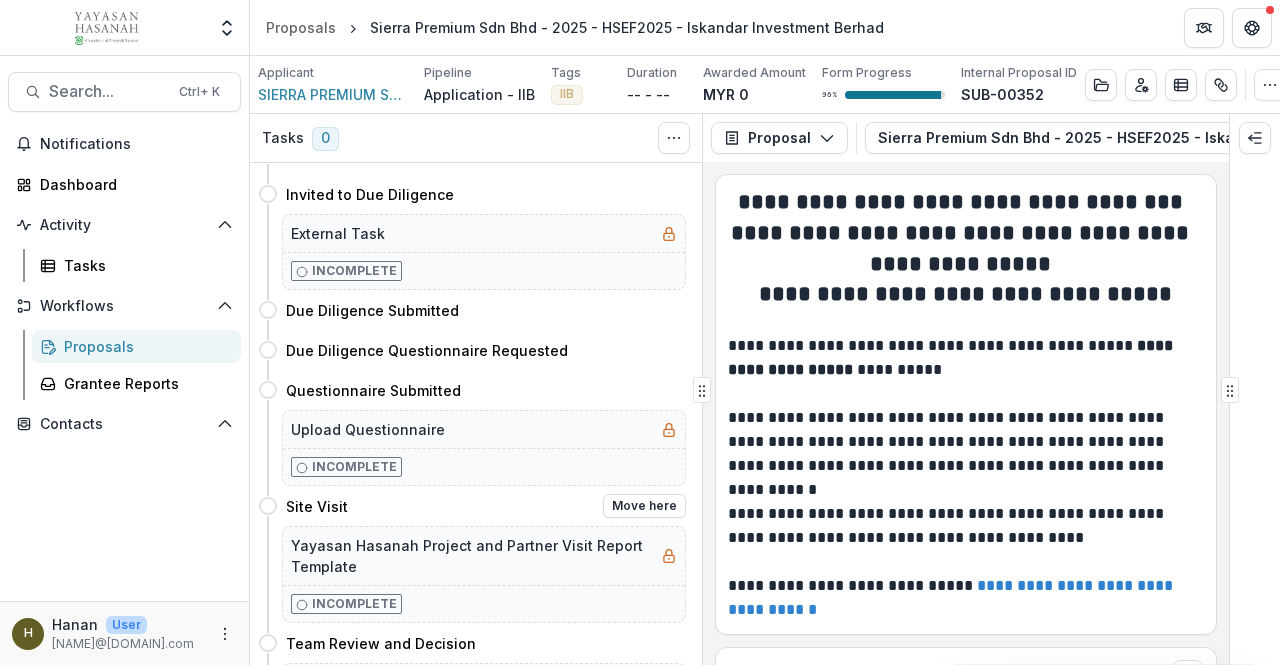 scroll, scrollTop: 288, scrollLeft: 0, axis: vertical 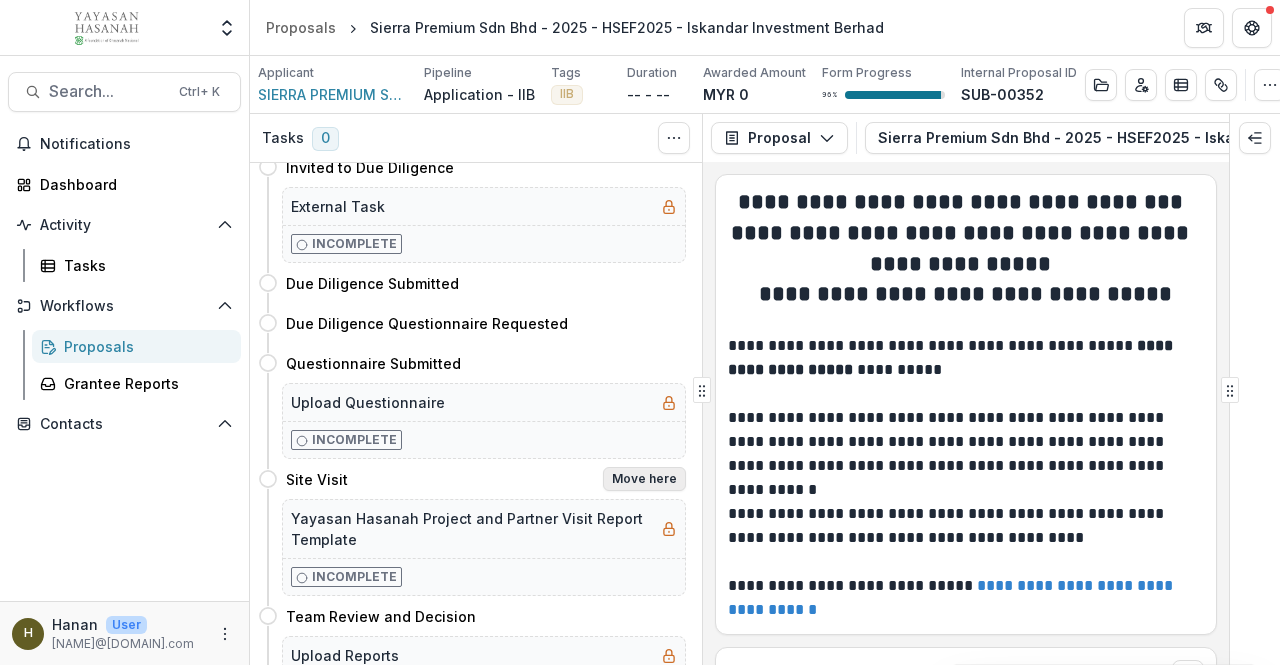 click on "Move here" at bounding box center [644, 479] 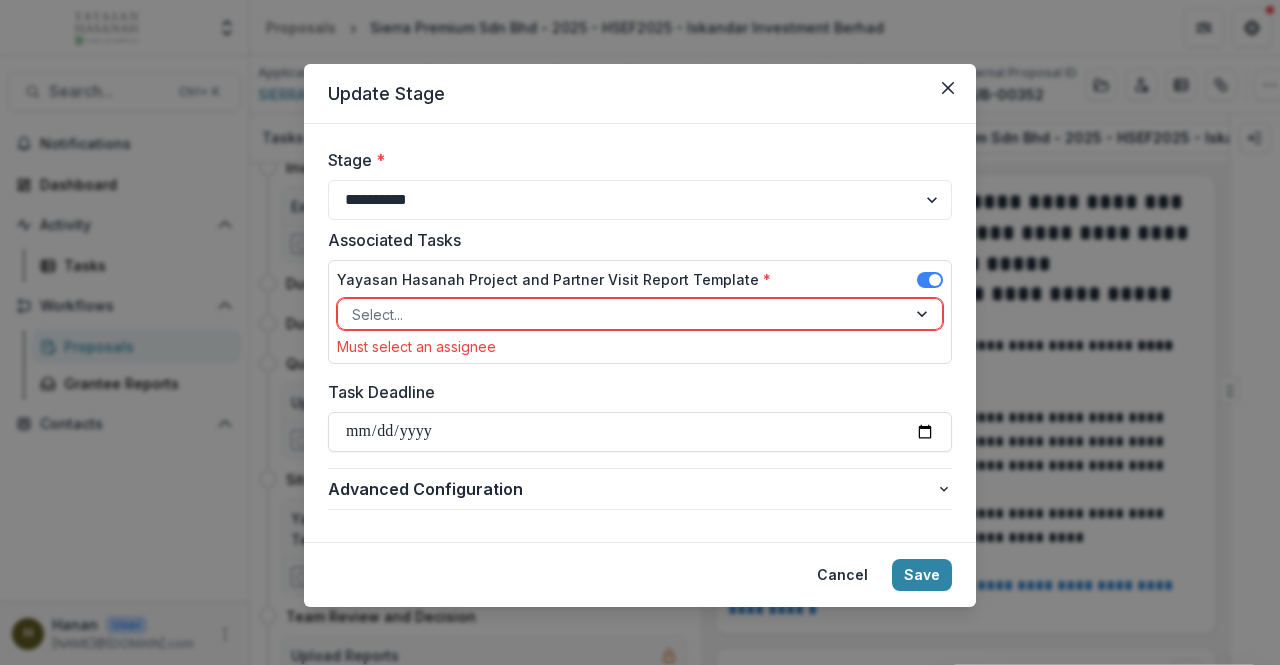click at bounding box center (622, 314) 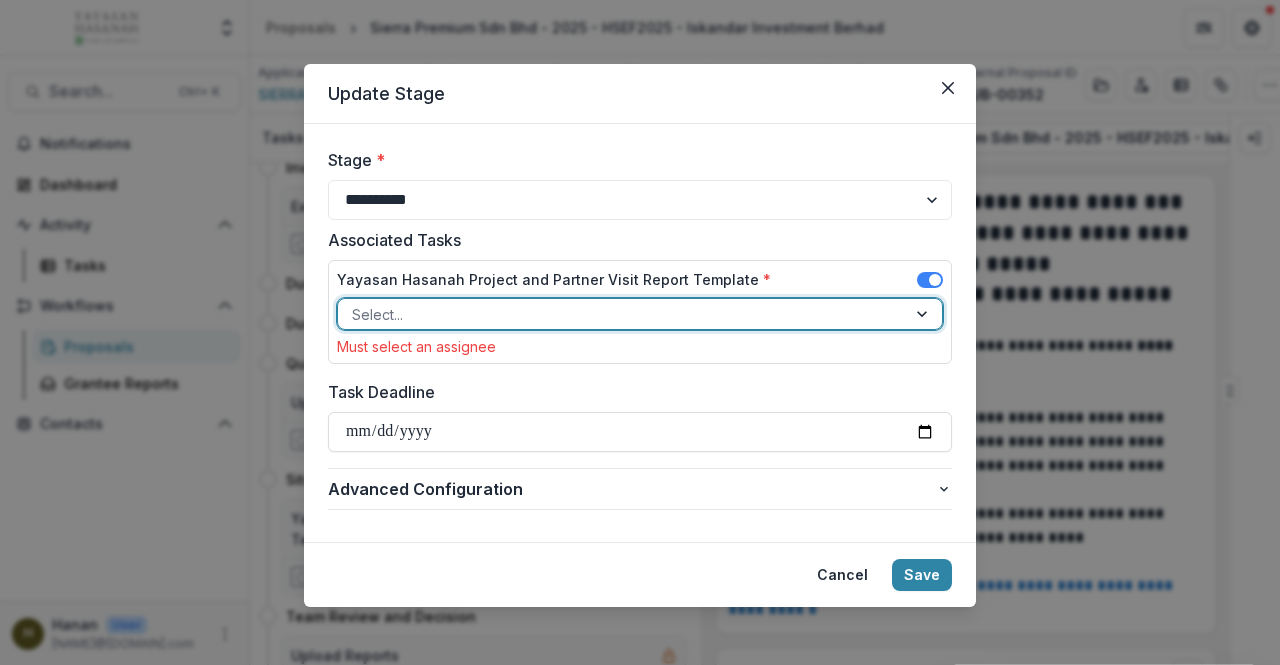 click at bounding box center [622, 314] 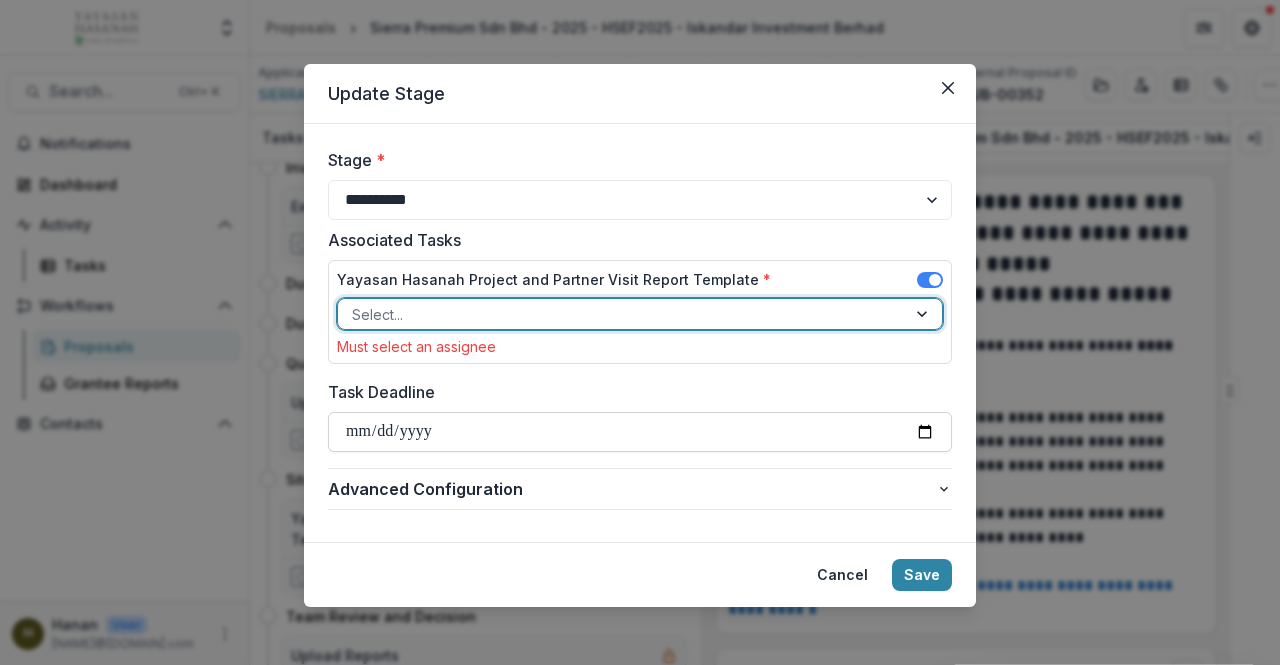 scroll, scrollTop: 3, scrollLeft: 0, axis: vertical 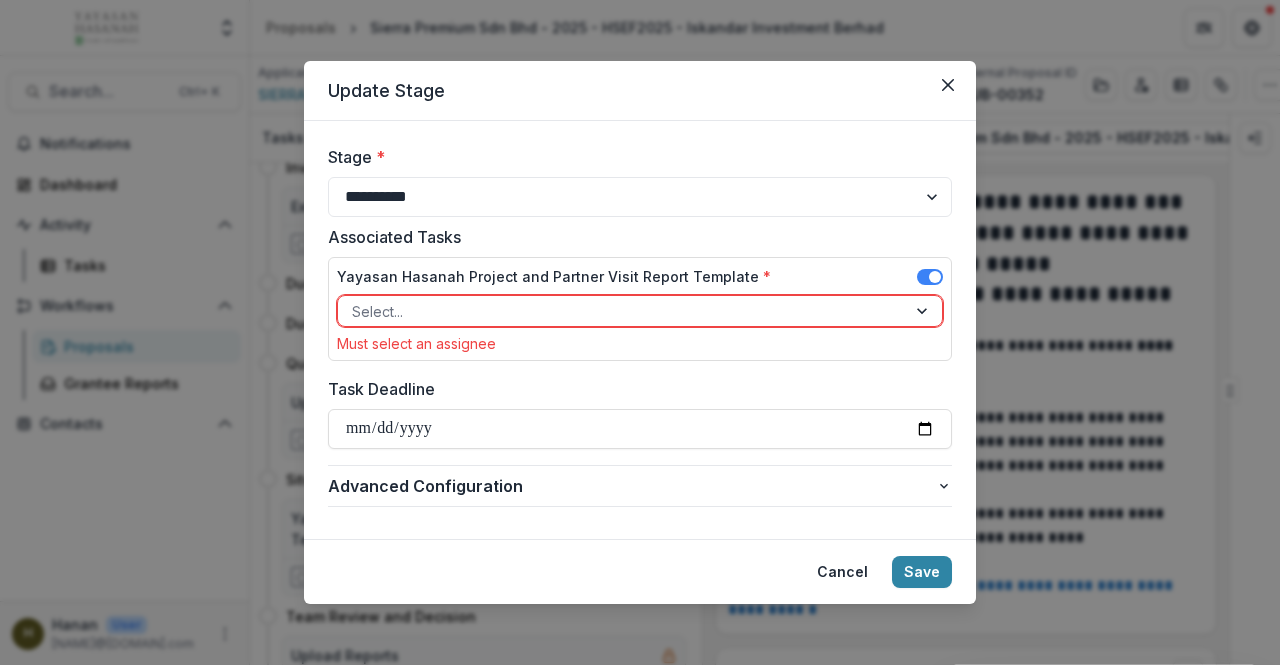 click on "Task Deadline" at bounding box center [634, 389] 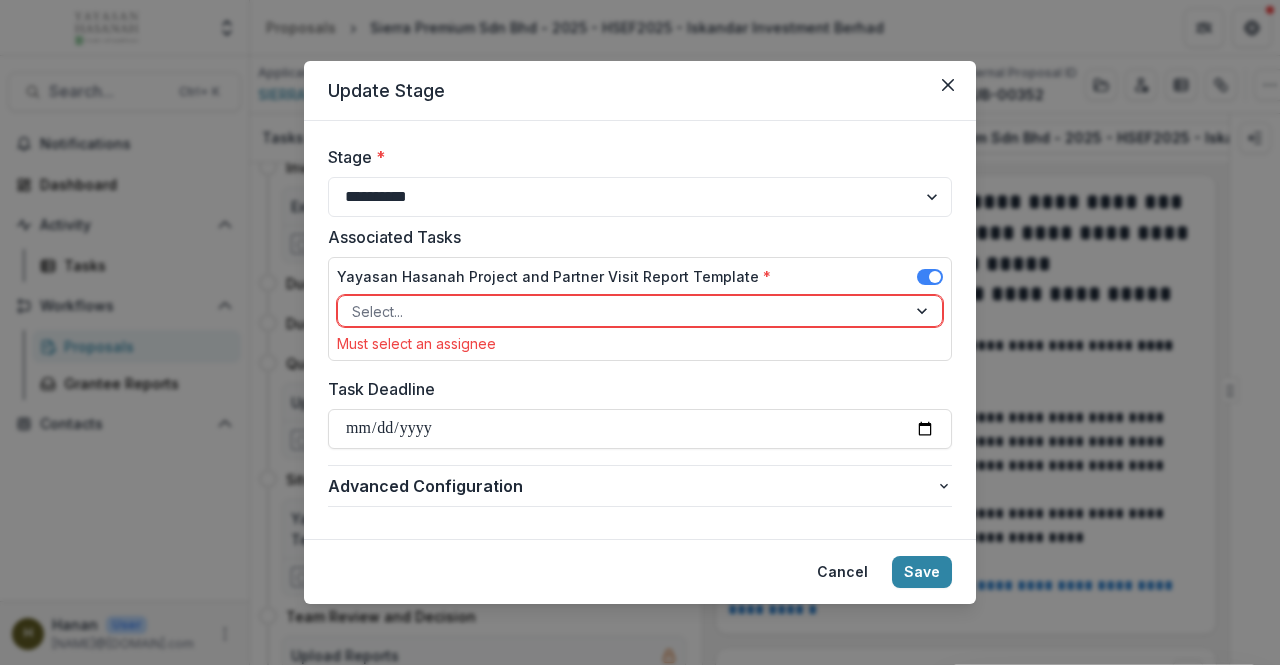 click on "Must select an assignee" at bounding box center [640, 343] 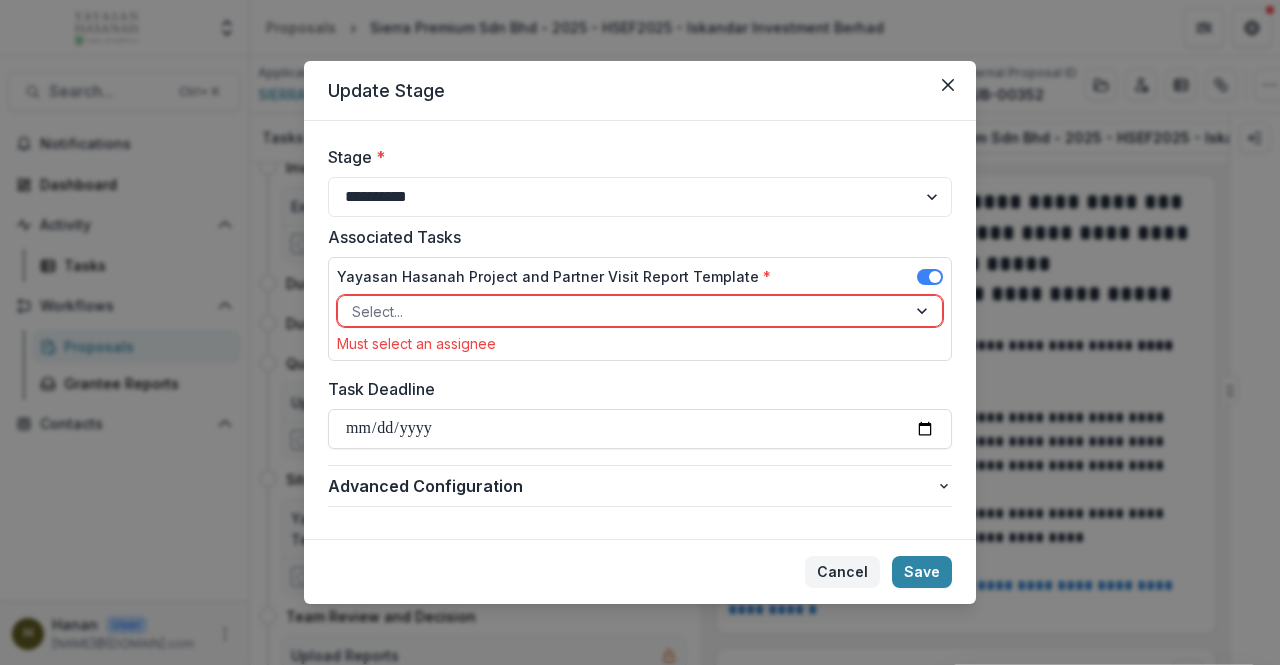 click on "Cancel" at bounding box center [842, 572] 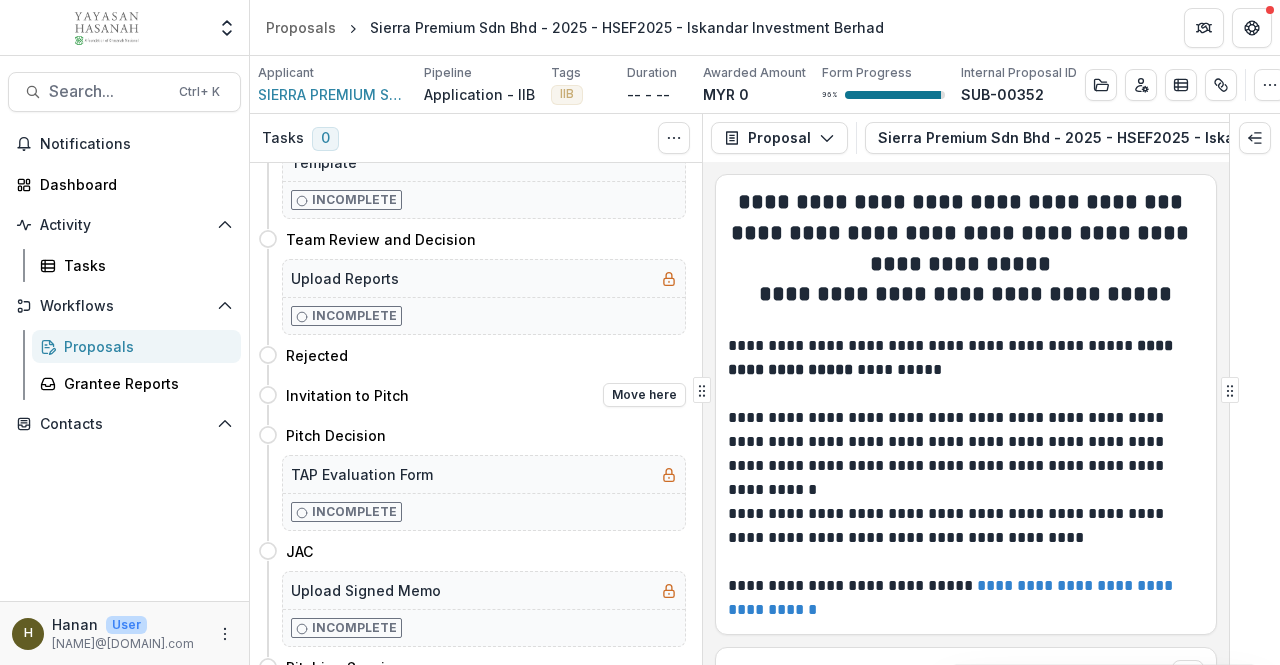 scroll, scrollTop: 666, scrollLeft: 0, axis: vertical 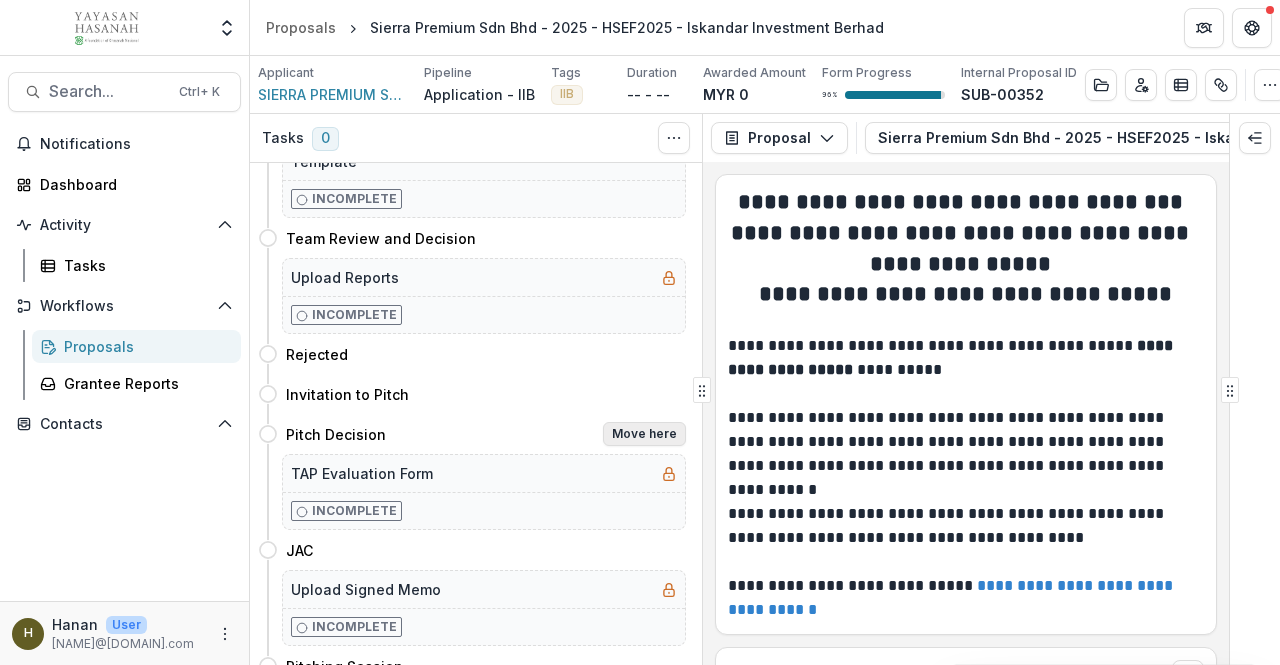 click on "Move here" at bounding box center [644, 434] 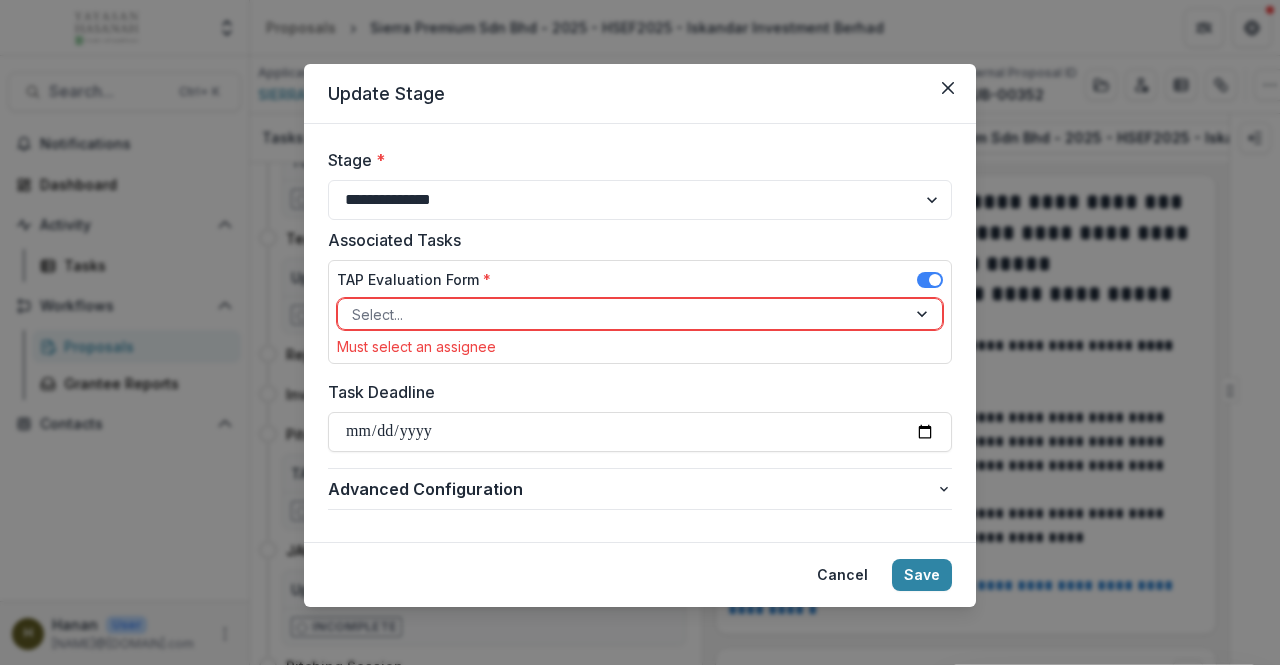 click at bounding box center [622, 314] 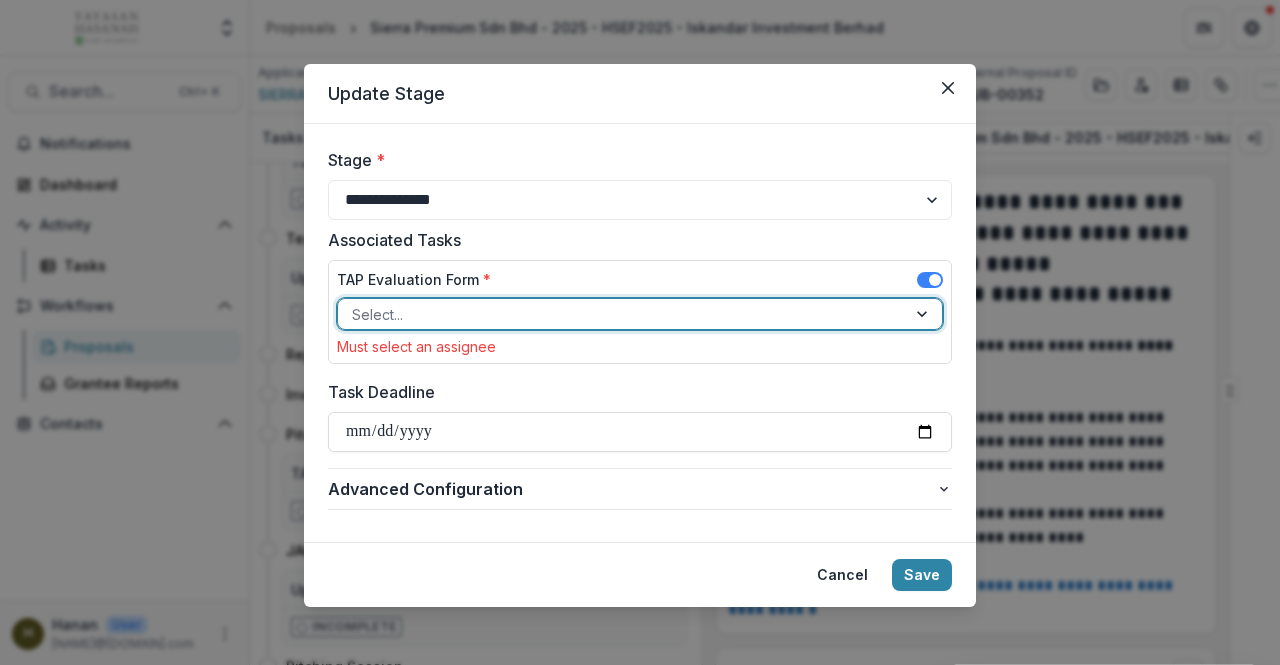 click at bounding box center [622, 314] 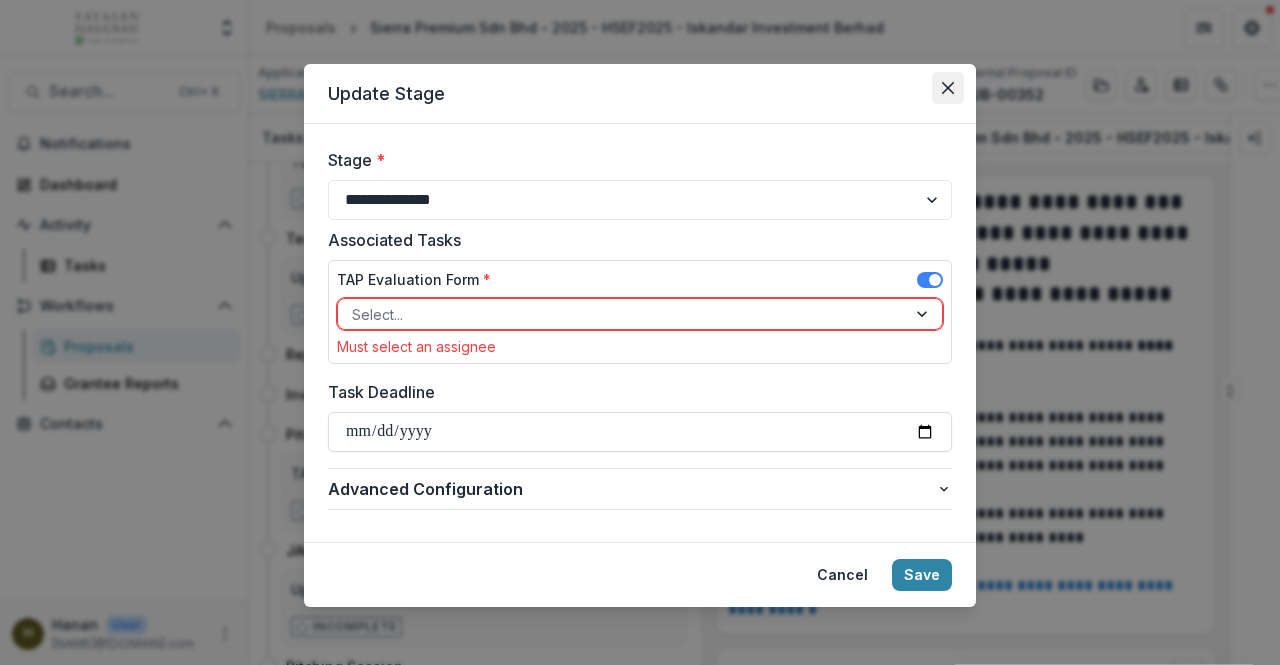 click 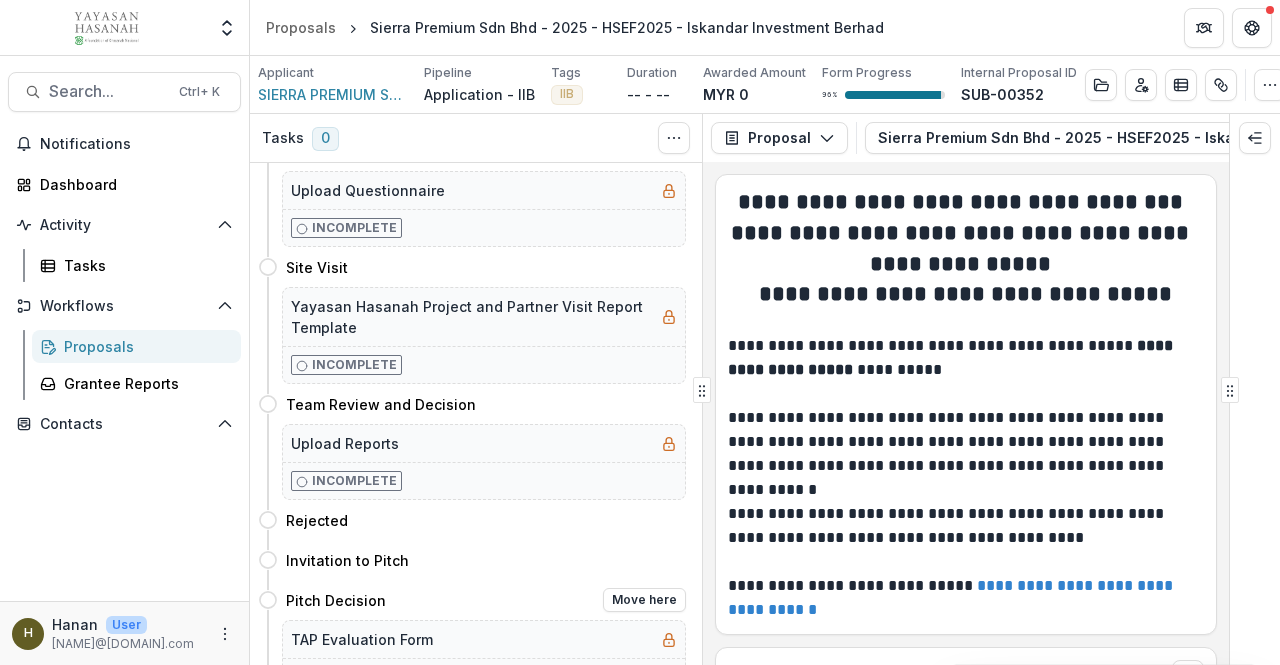 scroll, scrollTop: 402, scrollLeft: 0, axis: vertical 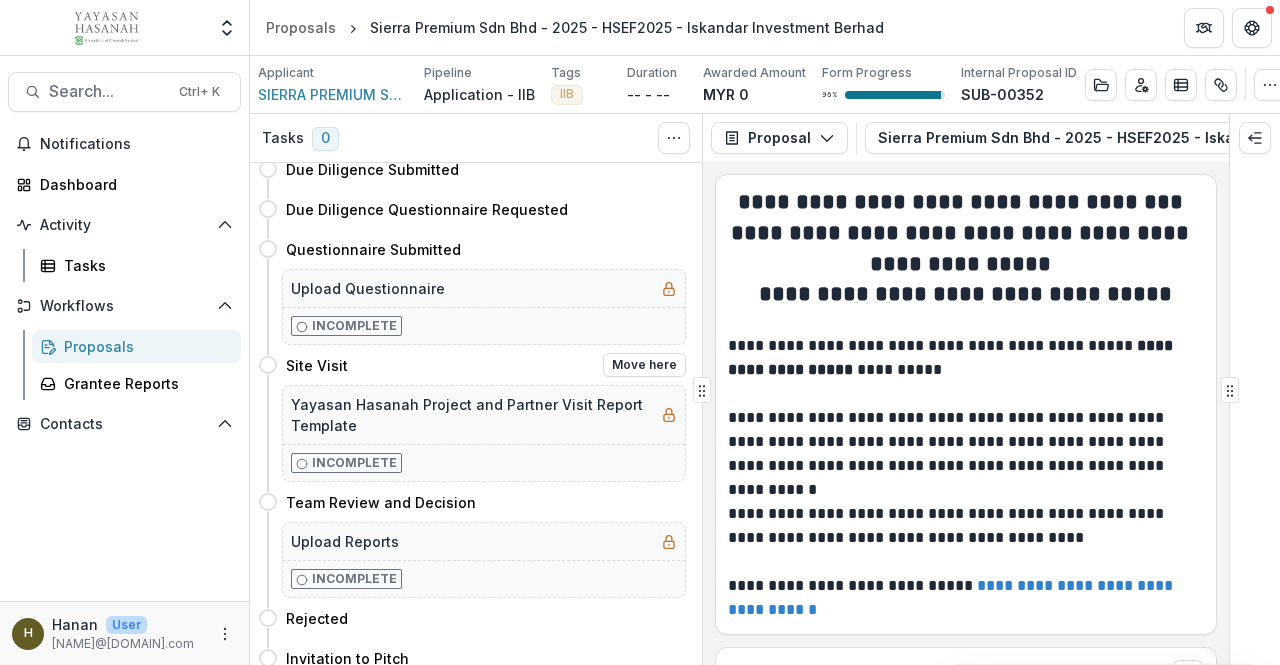 click on "Site Visit Move here" at bounding box center (486, 365) 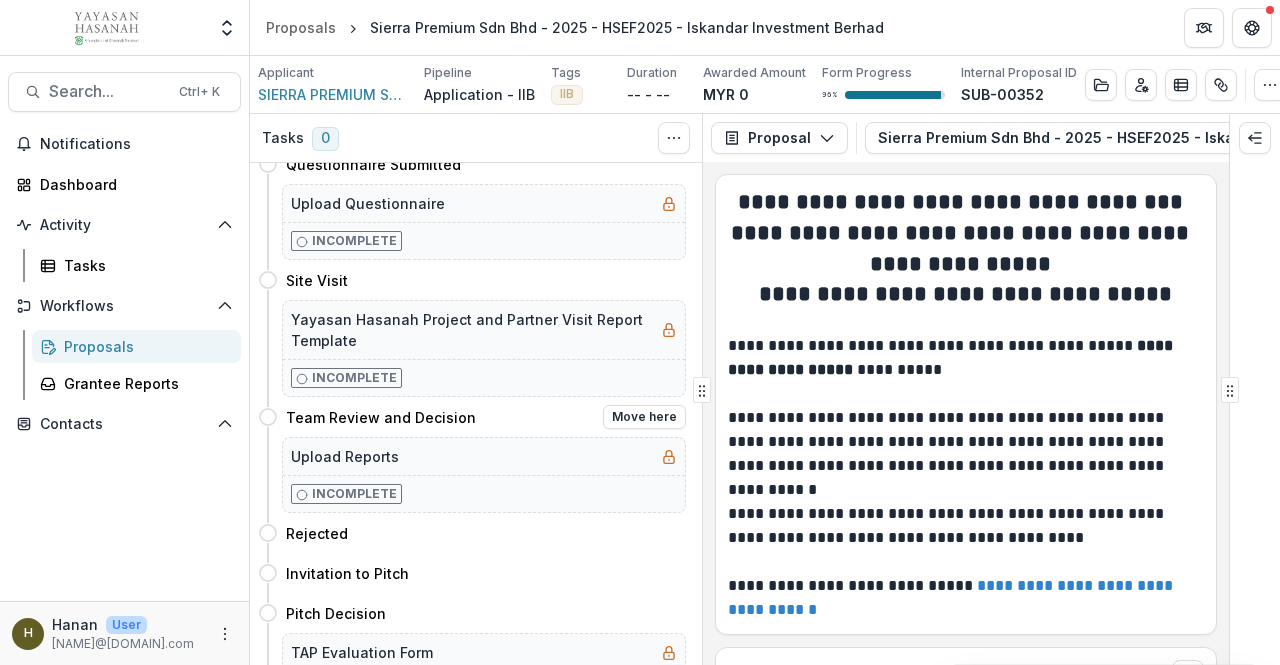 scroll, scrollTop: 536, scrollLeft: 0, axis: vertical 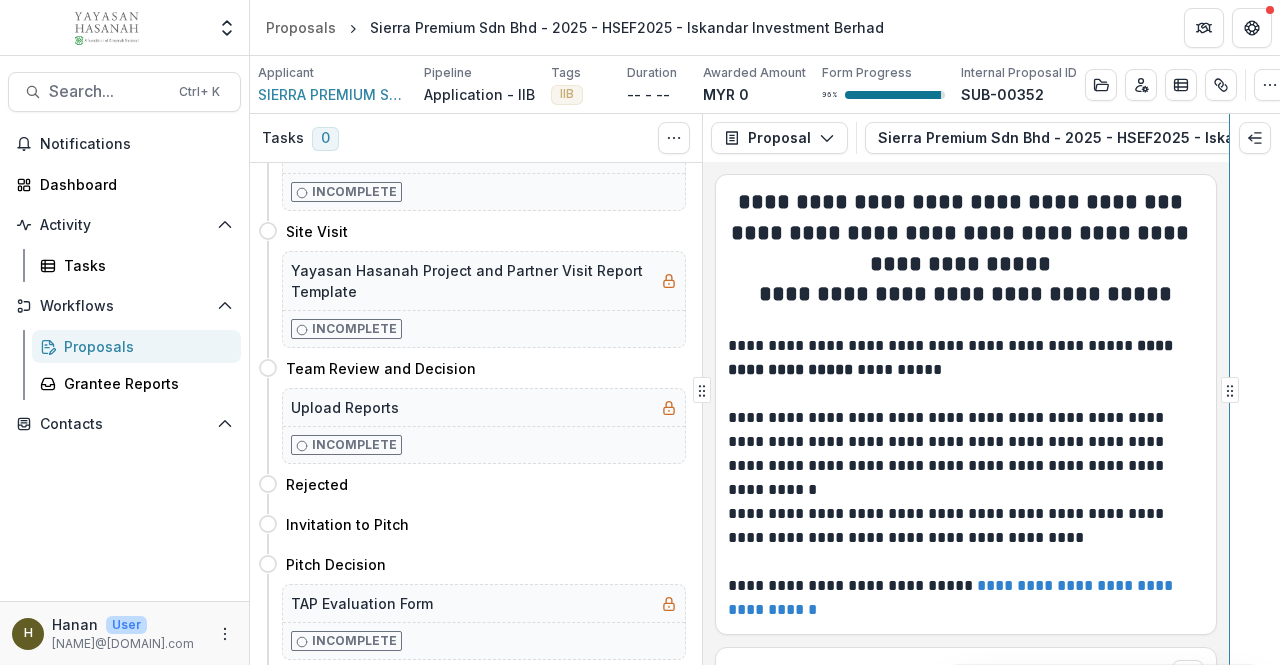 click 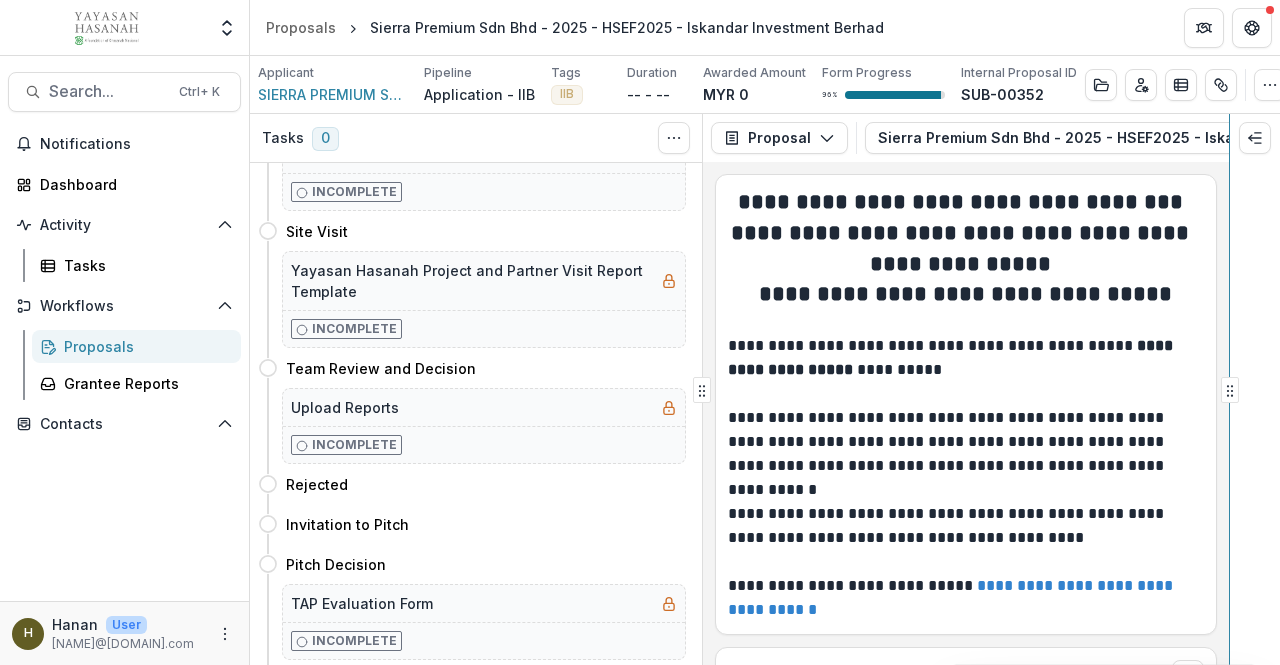 click 